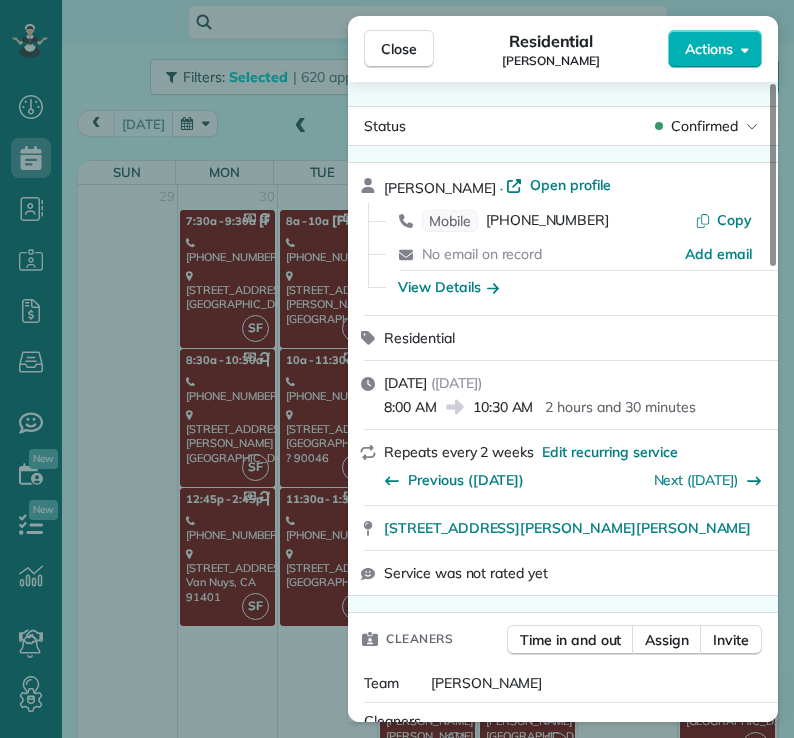 scroll, scrollTop: 0, scrollLeft: 0, axis: both 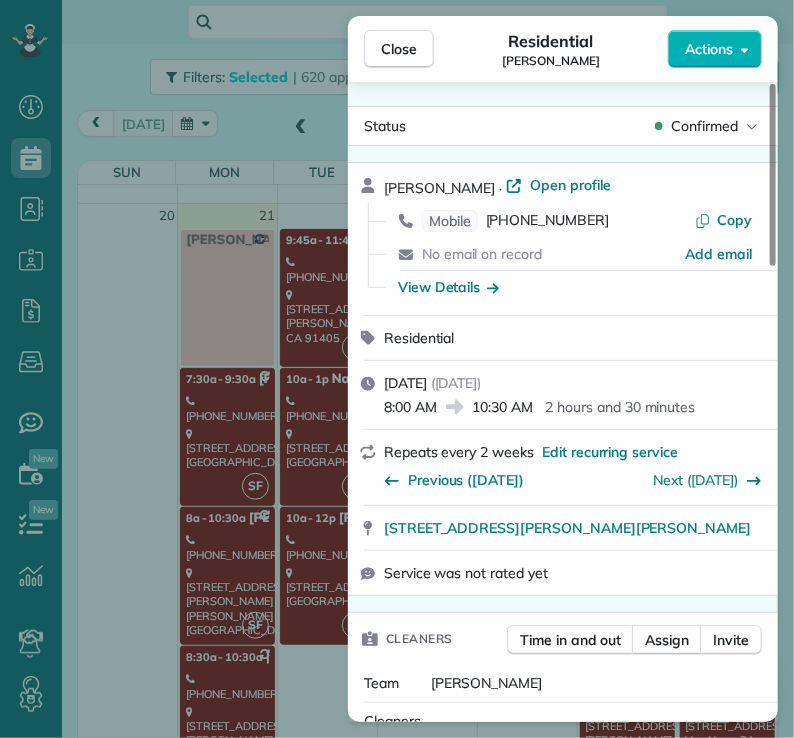 click on "Close Residential [PERSON_NAME] Actions Status Confirmed [PERSON_NAME] · Open profile Mobile [PHONE_NUMBER] Copy No email on record Add email View Details Residential [DATE] ( [DATE] ) 8:00 AM 10:30 AM 2 hours and 30 minutes Repeats every 2 weeks Edit recurring service Previous ([DATE]) Next ([DATE]) [STREET_ADDRESS][PERSON_NAME][PERSON_NAME] Service was not rated yet Cleaners Time in and out Assign Invite Team [PERSON_NAME] Cleaners [PERSON_NAME] 8:00 AM 10:30 AM Checklist Try Now Keep this appointment up to your standards. Stay on top of every detail, keep your cleaners organised, and your client happy. Assign a checklist Watch a 5 min demo Billing Billing actions Price $195.00 Overcharge $0.00 Discount $0.00 Coupon discount - Primary tax - Secondary tax - Total appointment price $195.00 Tips collected New feature! $0.00 Unpaid [PERSON_NAME] as paid Total including tip $195.00 Get paid online in no-time! Send an invoice and reward your cleaners with tips Charge customer credit card Key # - Work items 0 0" at bounding box center [397, 369] 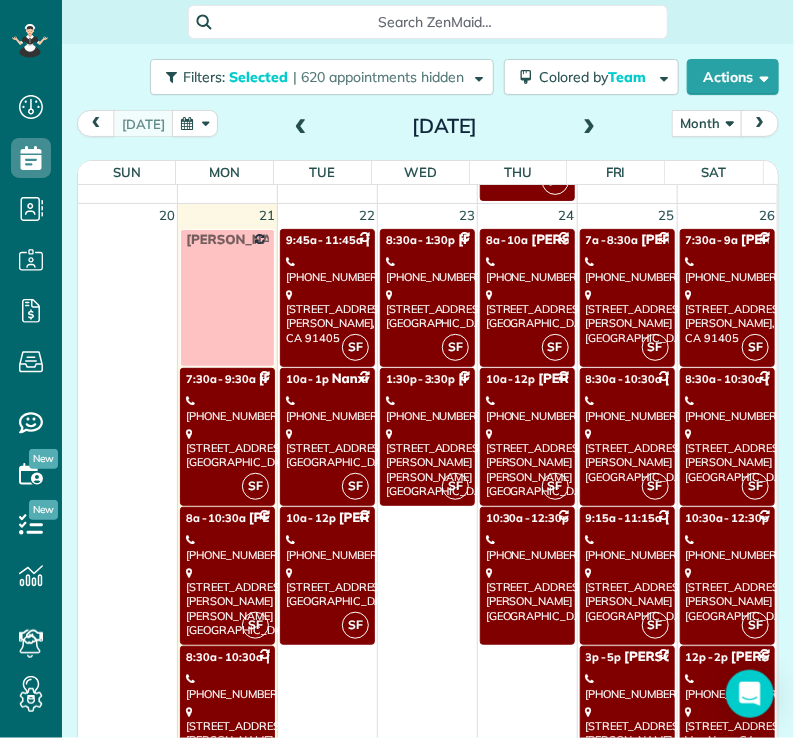 click on "8:30a - 10:30a   [PERSON_NAME]" at bounding box center [227, 657] 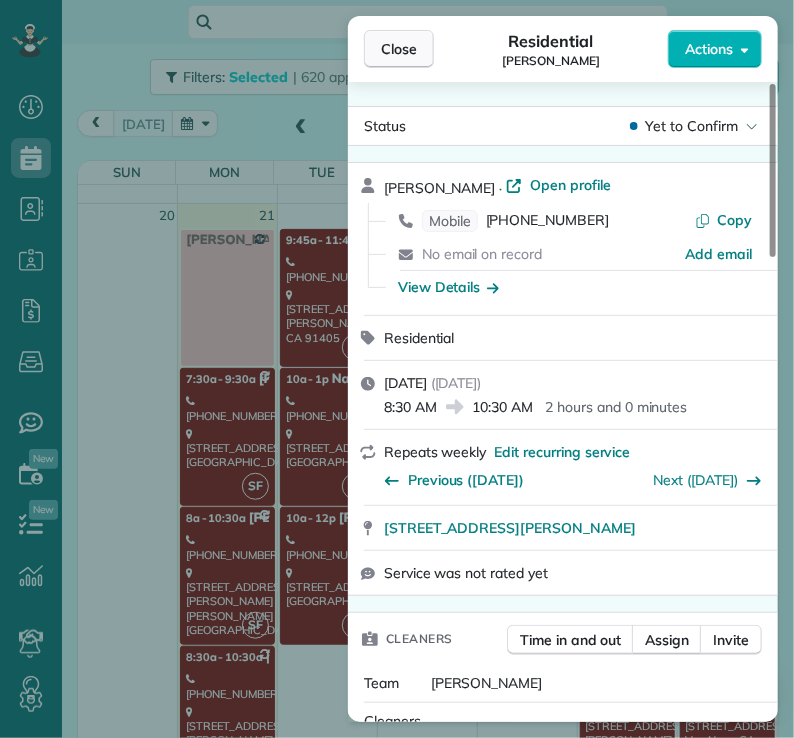 click on "Close" at bounding box center [399, 49] 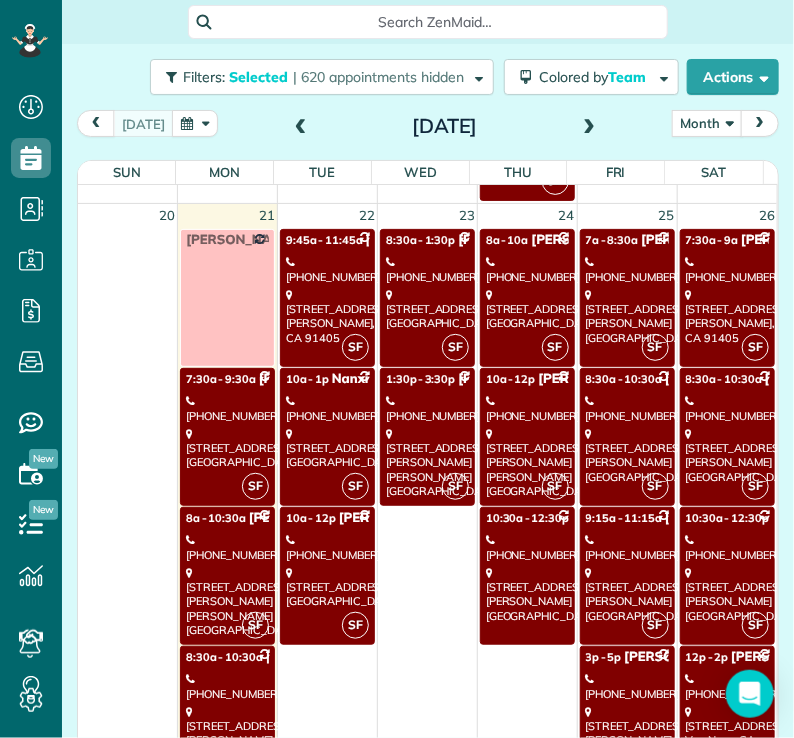 click on "SF 1:30p - 3:30p   [PERSON_NAME] [PHONE_NUMBER] [STREET_ADDRESS][PERSON_NAME] [PERSON_NAME][GEOGRAPHIC_DATA], [GEOGRAPHIC_DATA] 91403" at bounding box center [428, 645] 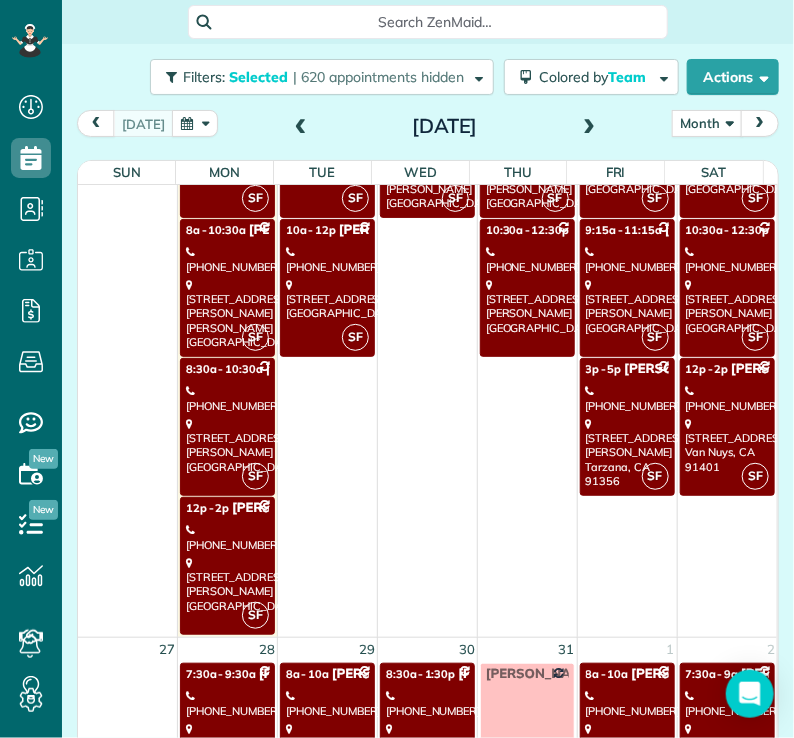 scroll, scrollTop: 2436, scrollLeft: 0, axis: vertical 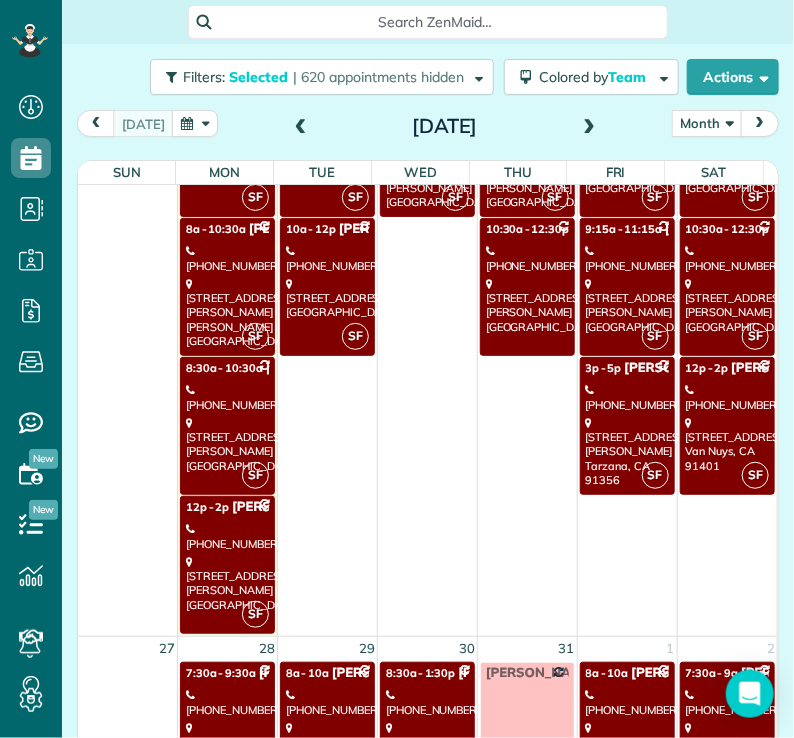 click on "[STREET_ADDRESS][PERSON_NAME]" at bounding box center [227, 583] 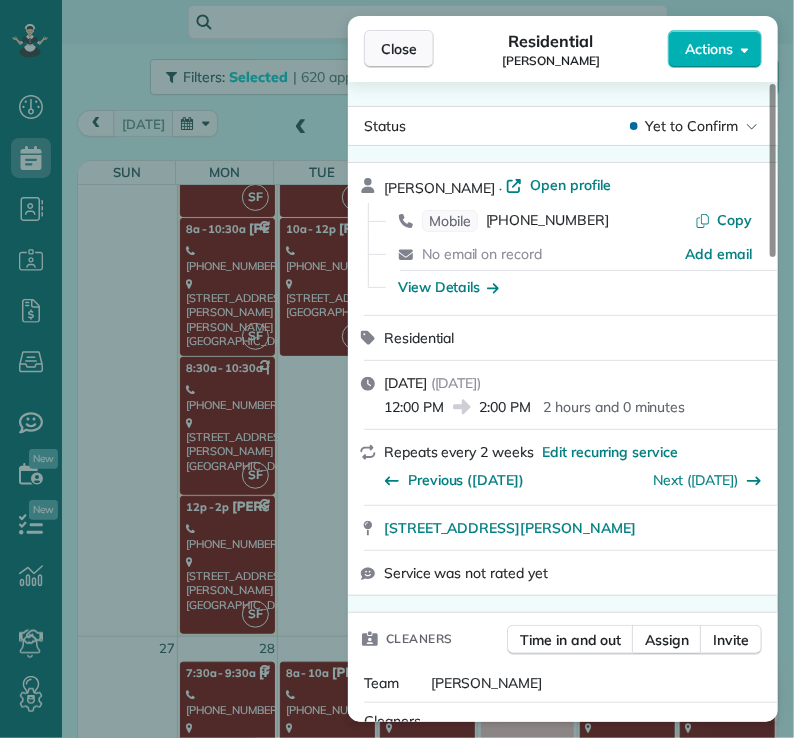 click on "Close" at bounding box center [399, 49] 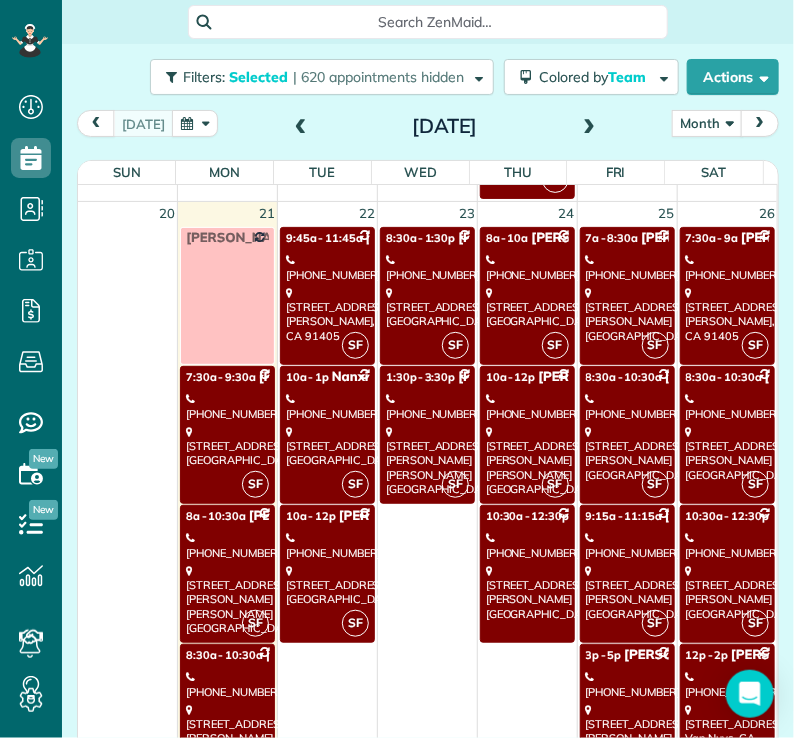 scroll, scrollTop: 2153, scrollLeft: 0, axis: vertical 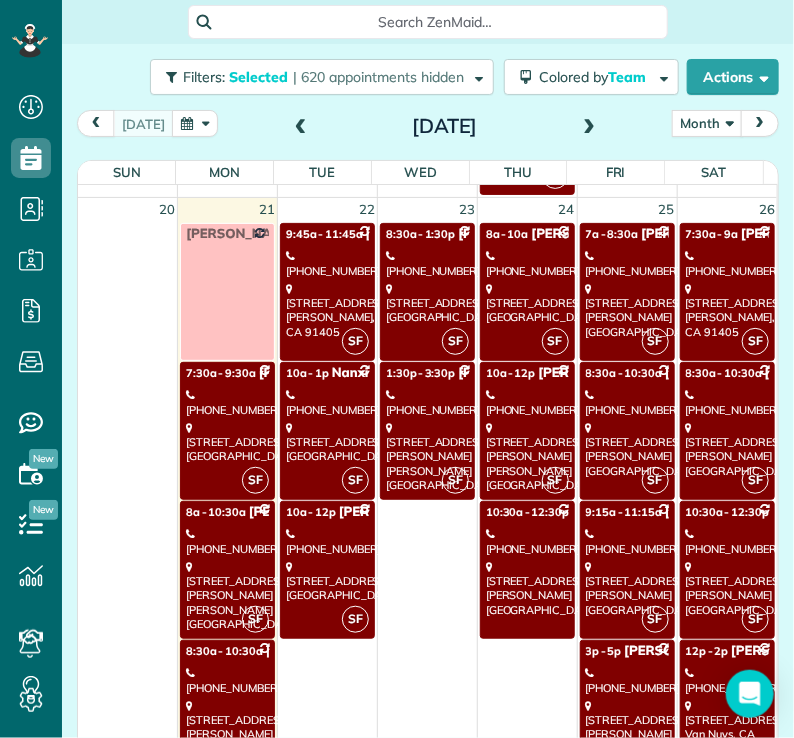 click on "[PHONE_NUMBER]" at bounding box center (327, 263) 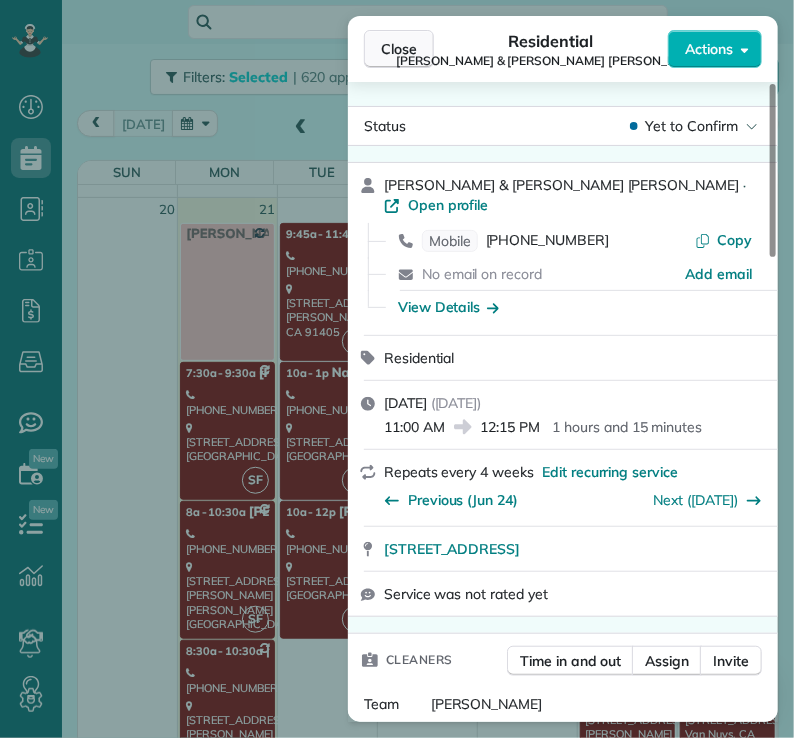click on "Close" at bounding box center (399, 49) 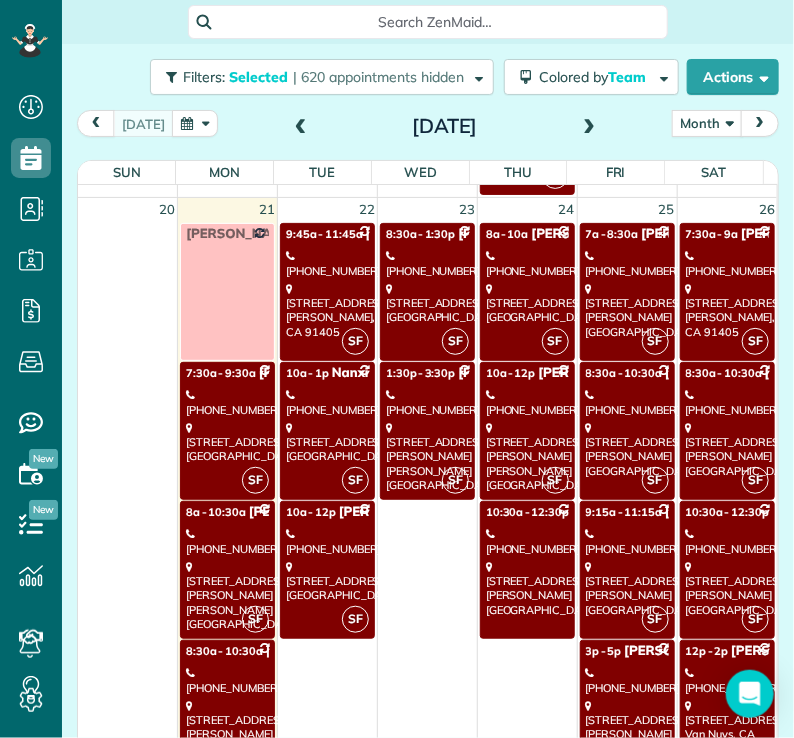 click on "[STREET_ADDRESS]" at bounding box center (327, 442) 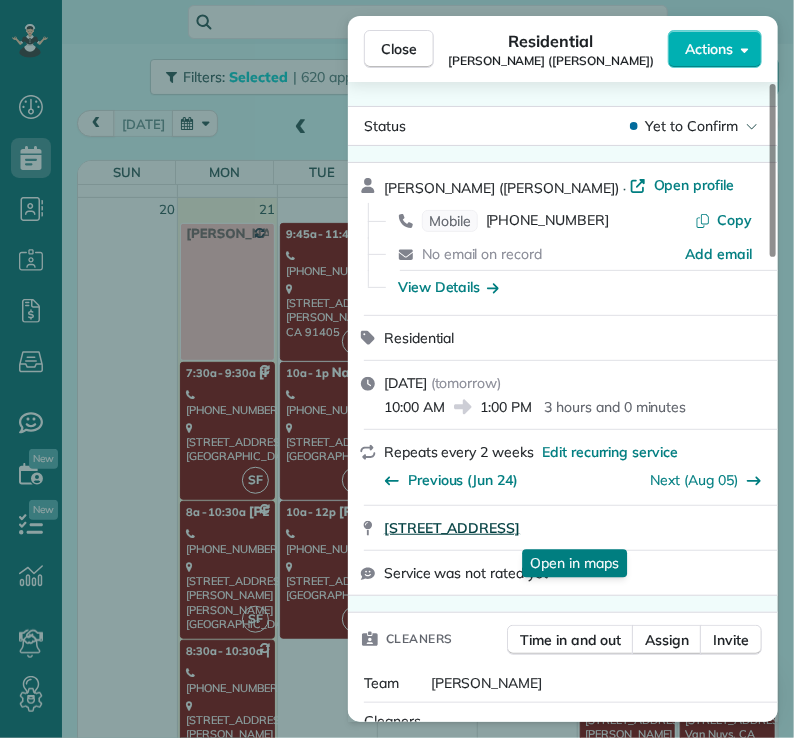 click on "[STREET_ADDRESS]" at bounding box center (452, 528) 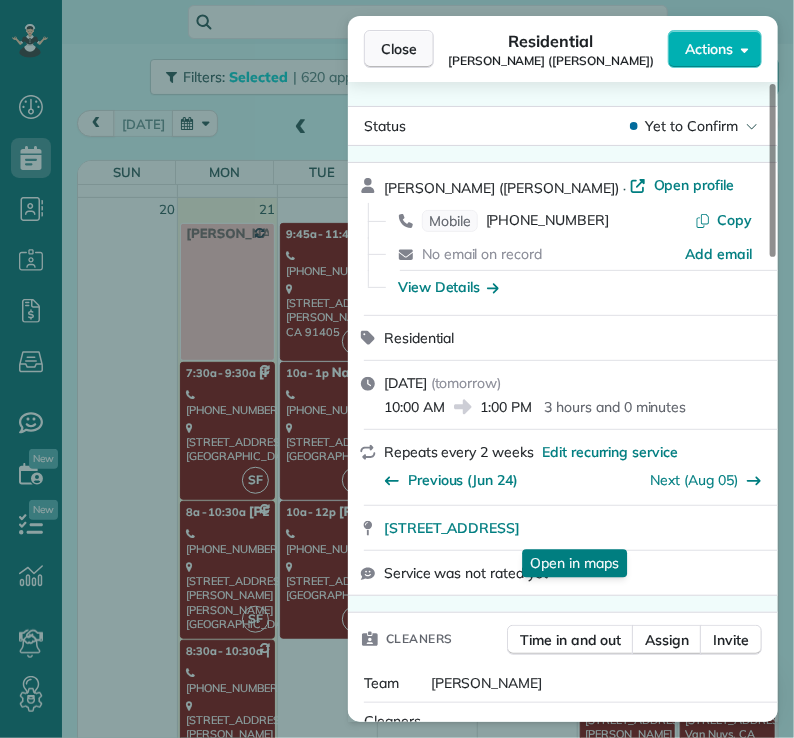 click on "Close" at bounding box center [399, 49] 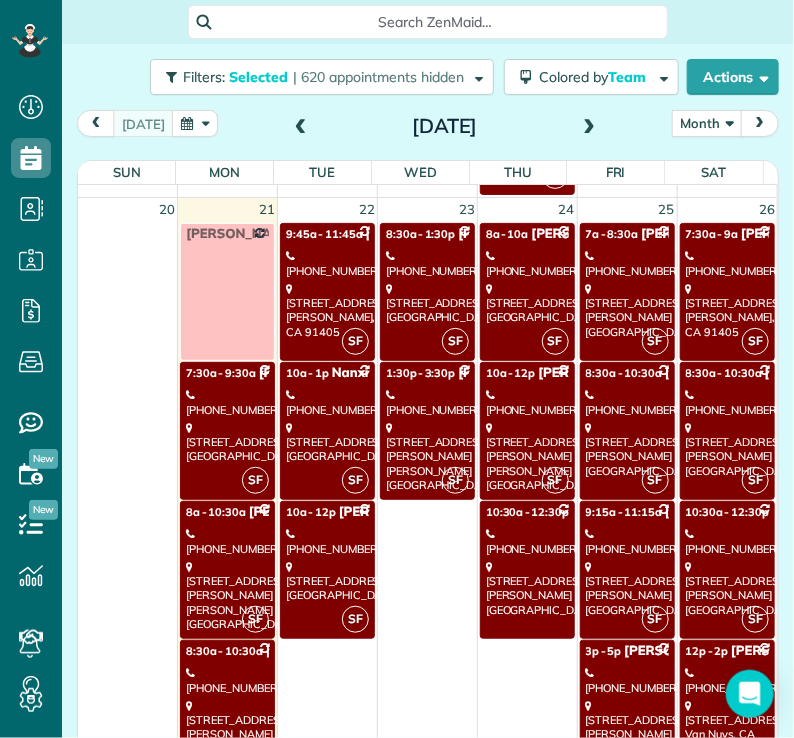 click on "[STREET_ADDRESS]" at bounding box center (327, 581) 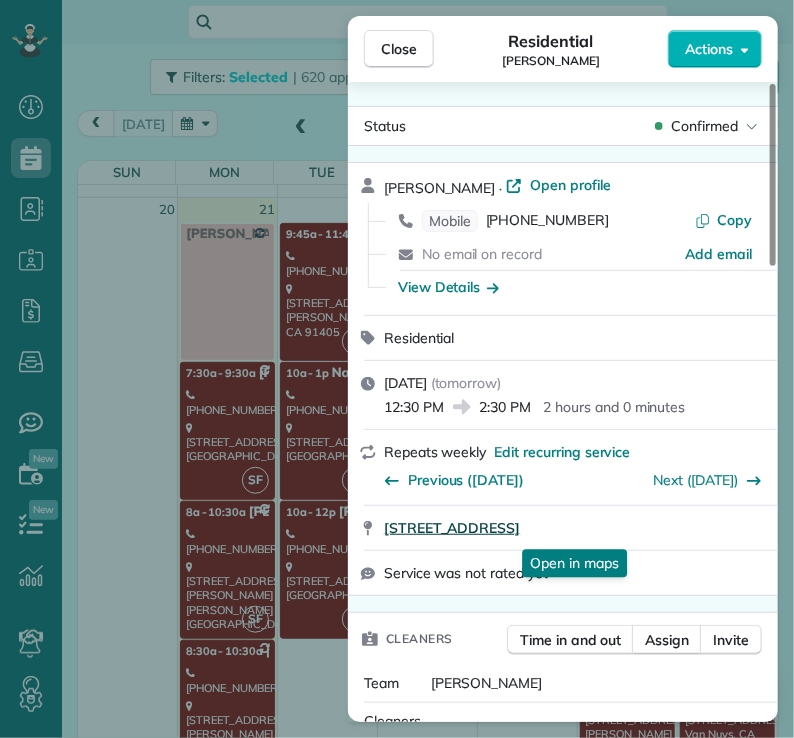click on "[STREET_ADDRESS]" at bounding box center (452, 528) 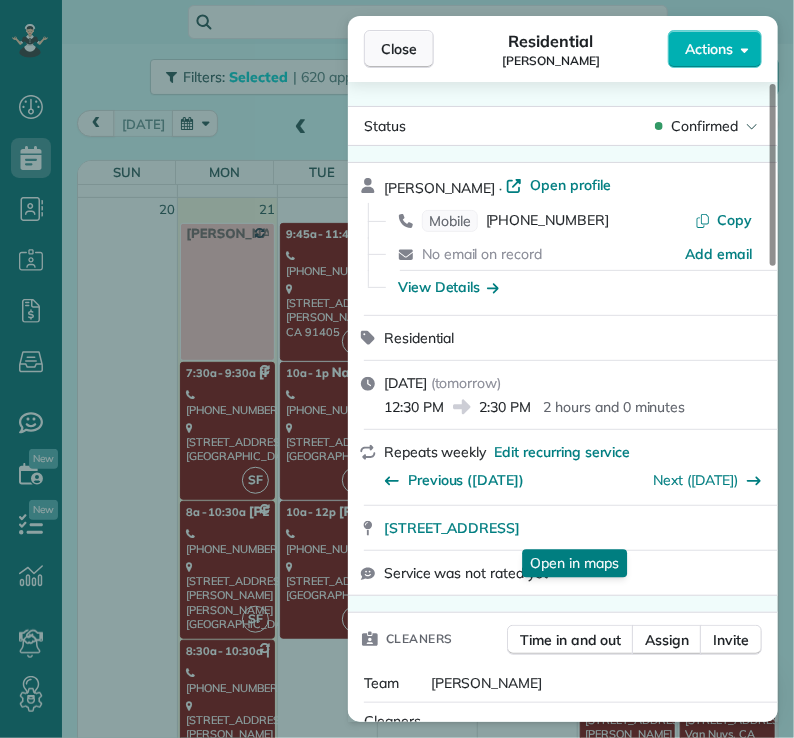 click on "Close" at bounding box center [399, 49] 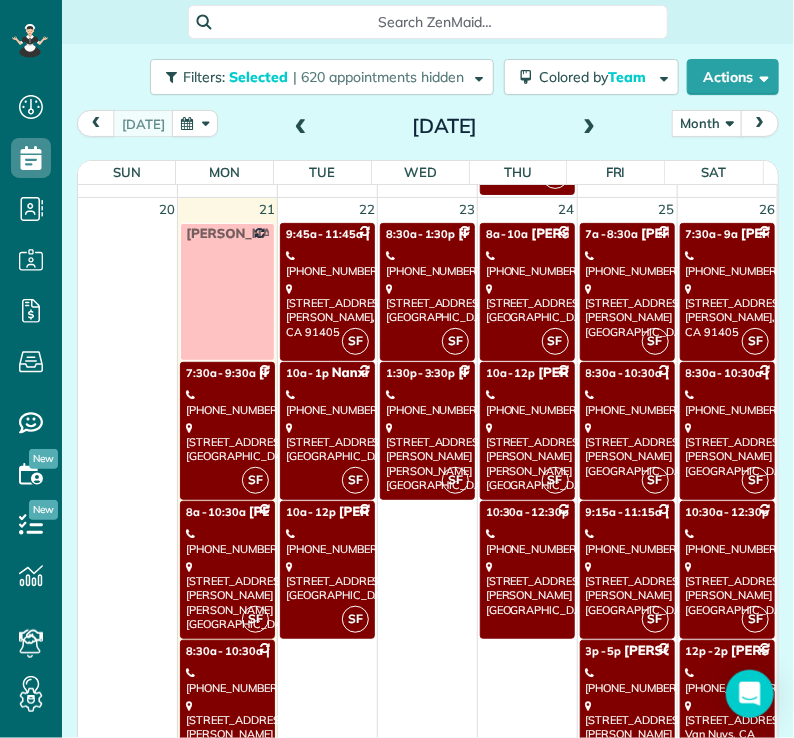 click on "[STREET_ADDRESS]" at bounding box center (427, 303) 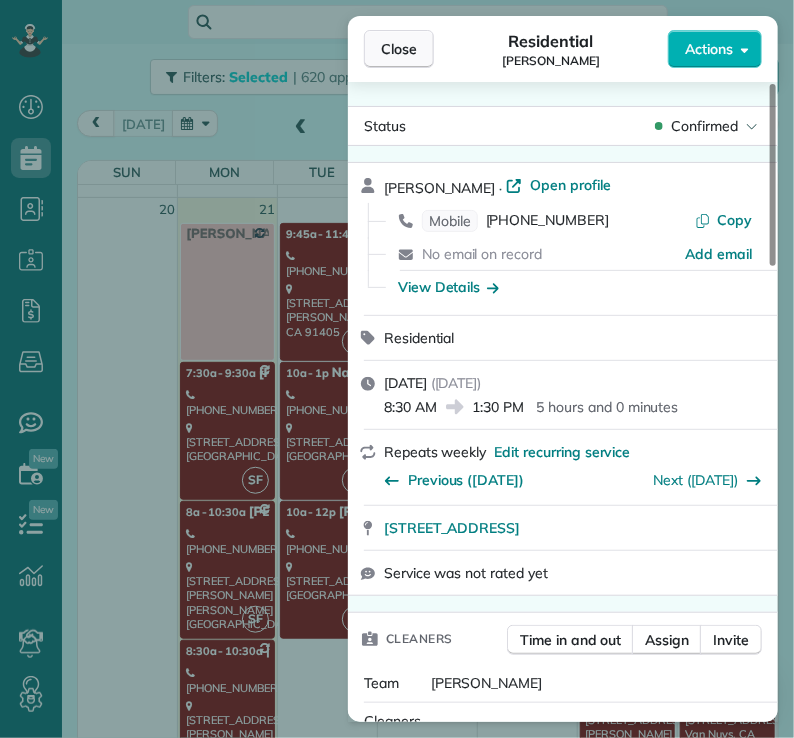 click on "Close" at bounding box center [399, 49] 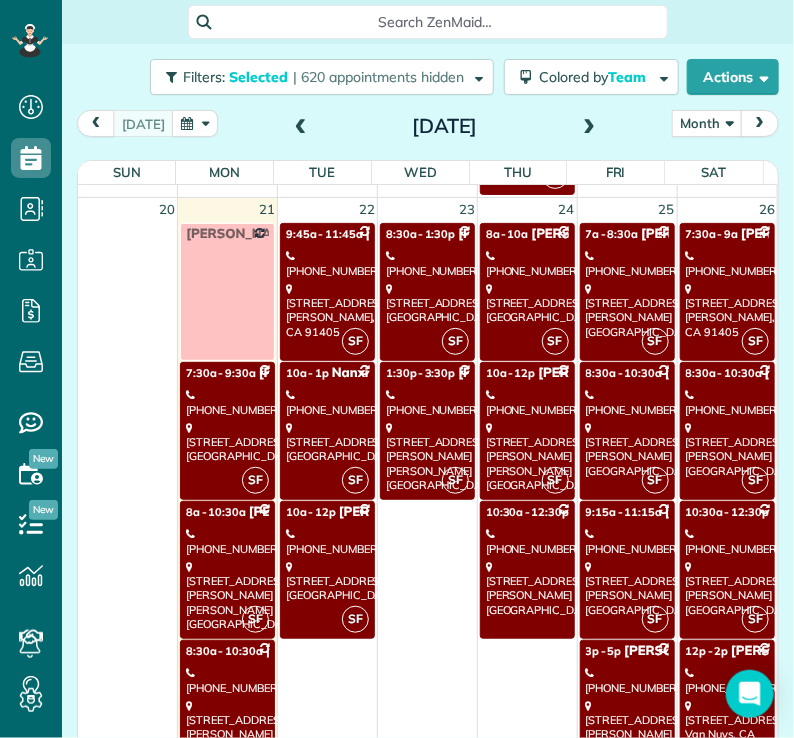 click on "[STREET_ADDRESS][PERSON_NAME] [PERSON_NAME][GEOGRAPHIC_DATA], [GEOGRAPHIC_DATA] 91403" at bounding box center [427, 456] 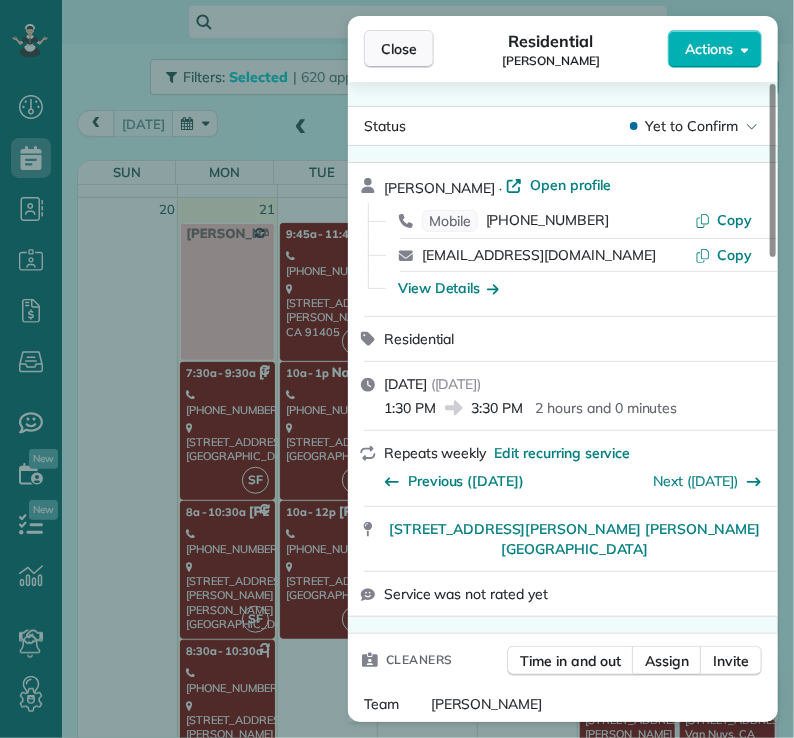 click on "Close" at bounding box center [399, 49] 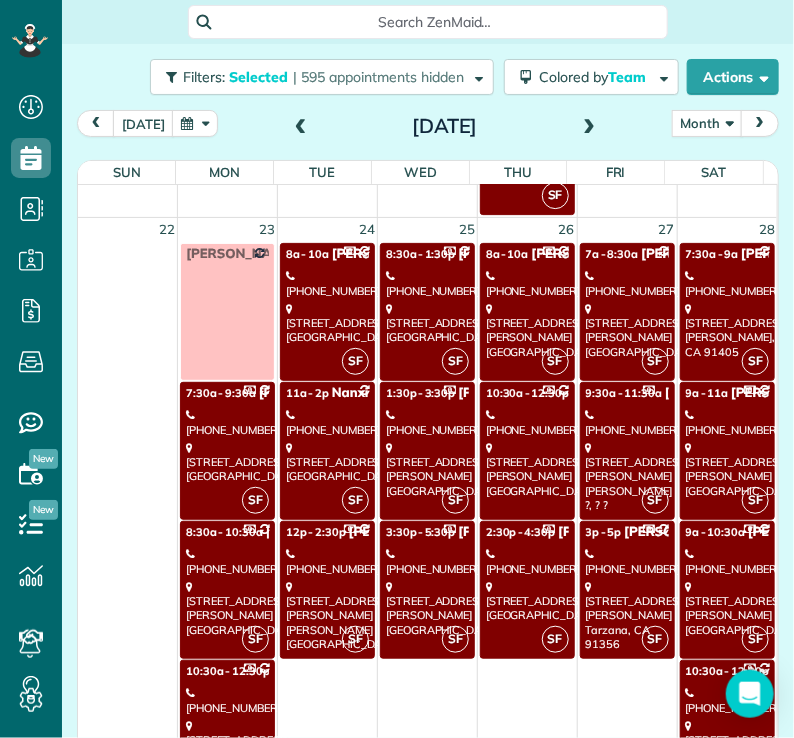 scroll, scrollTop: 1727, scrollLeft: 0, axis: vertical 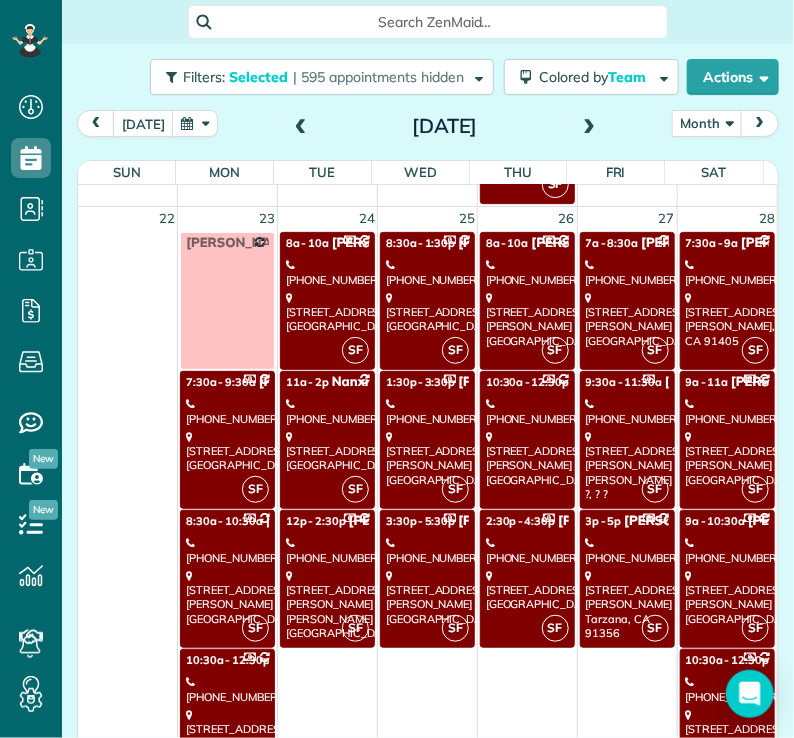 click at bounding box center [589, 127] 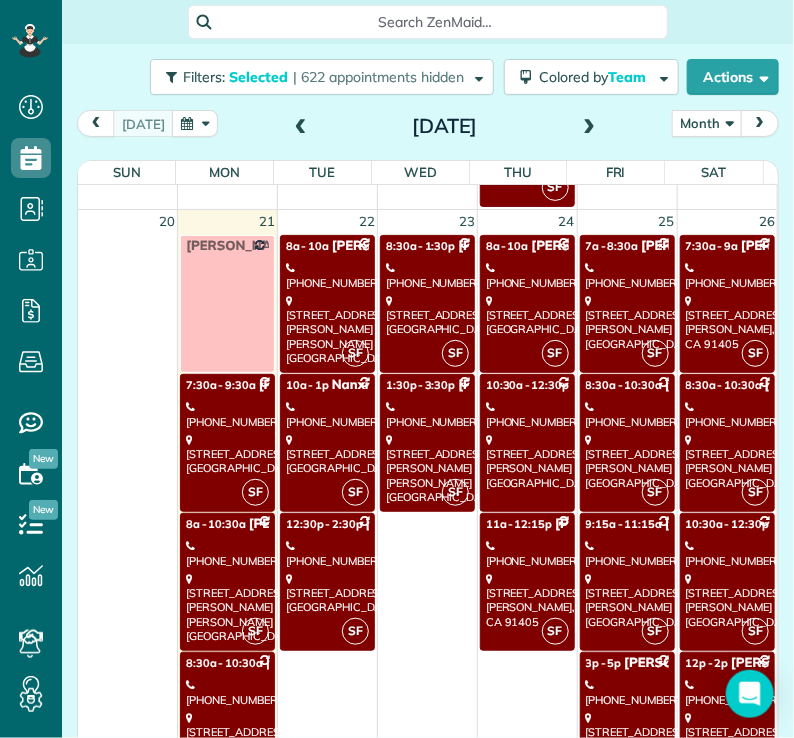scroll, scrollTop: 2152, scrollLeft: 0, axis: vertical 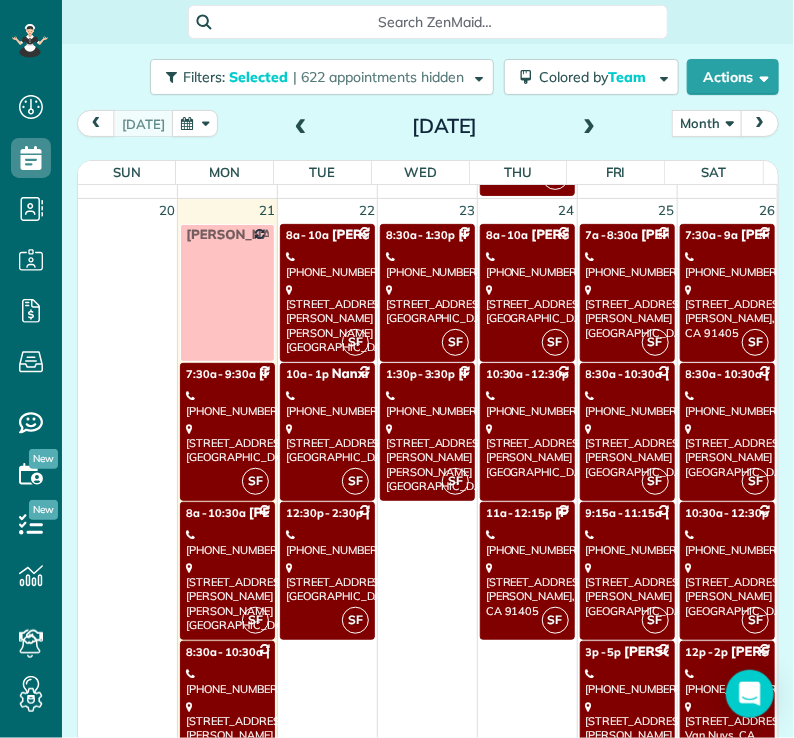 click on "SF" at bounding box center [555, 342] 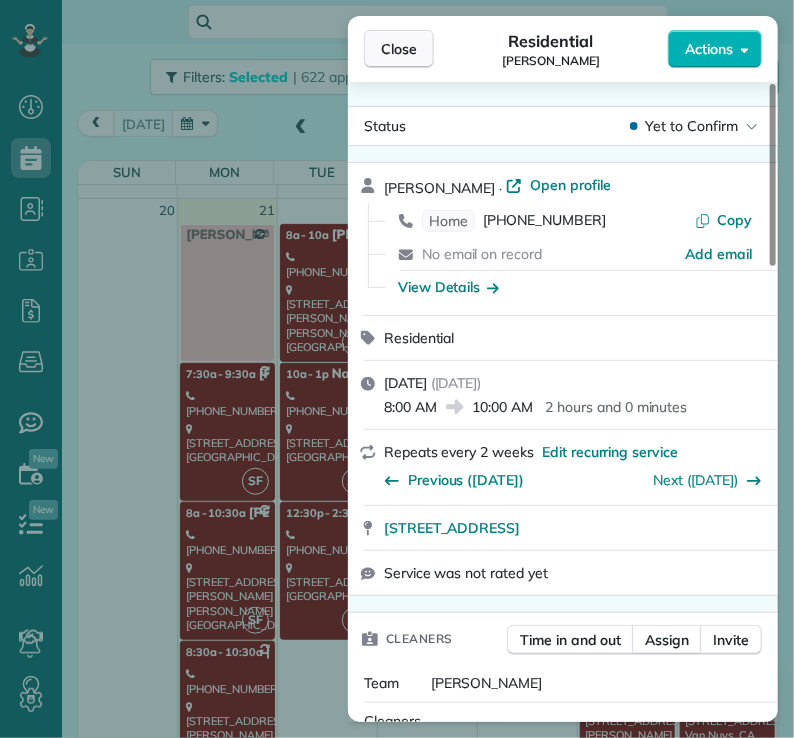 click on "Close" at bounding box center (399, 49) 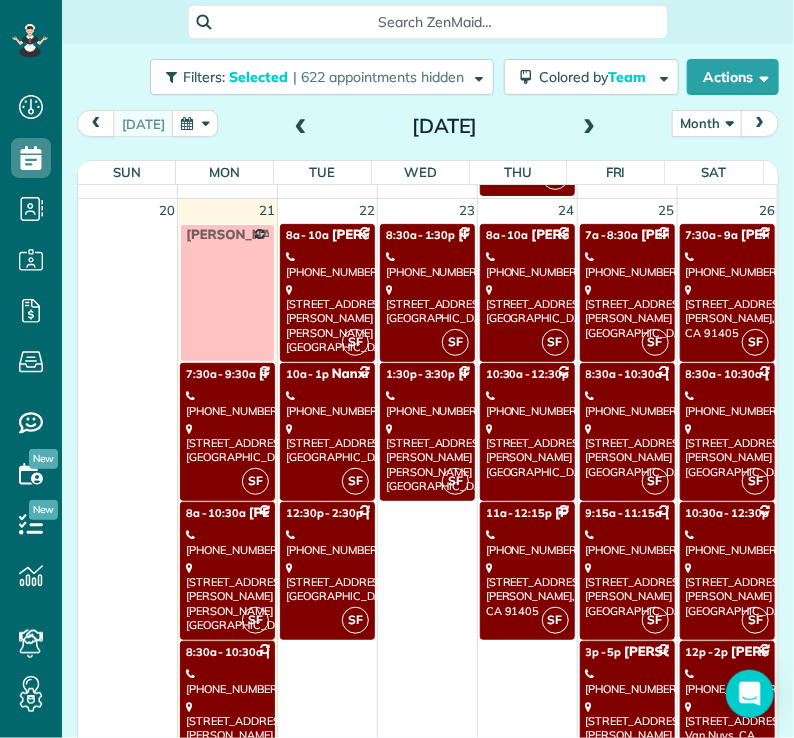 click on "[PHONE_NUMBER]" at bounding box center (527, 403) 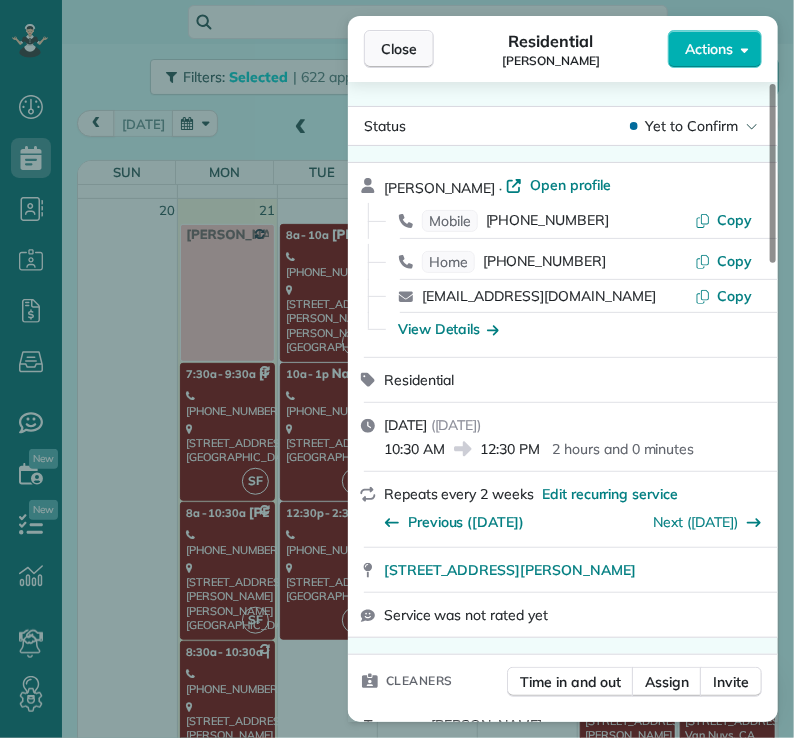 click on "Close" at bounding box center [399, 49] 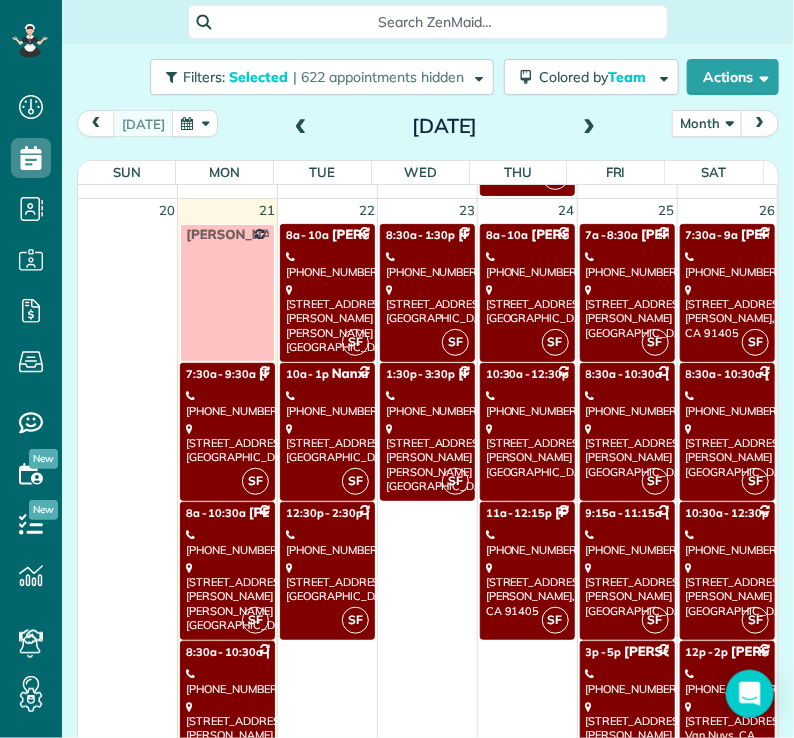 click on "[PHONE_NUMBER]" at bounding box center [527, 542] 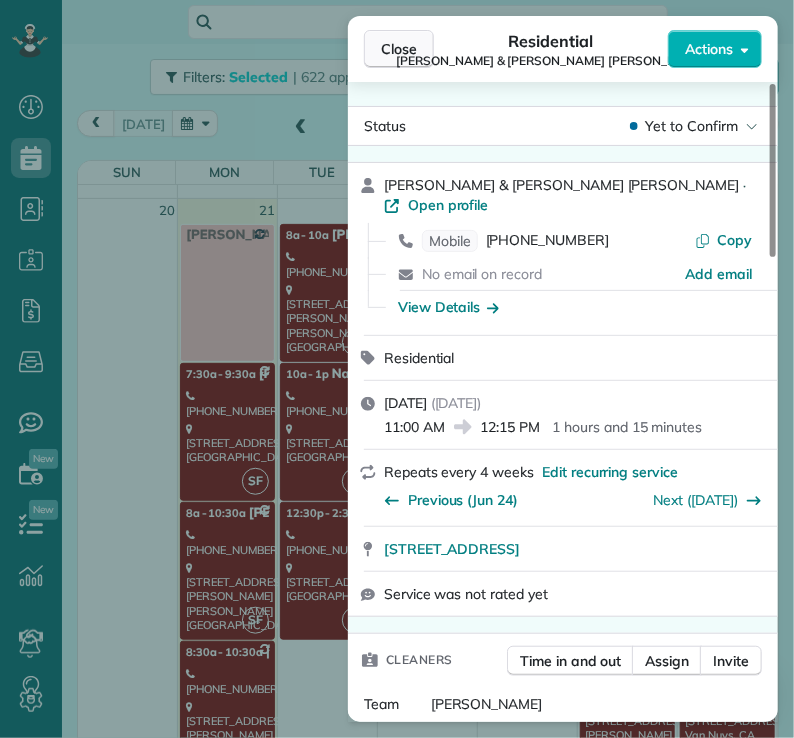 click on "Close" at bounding box center [399, 49] 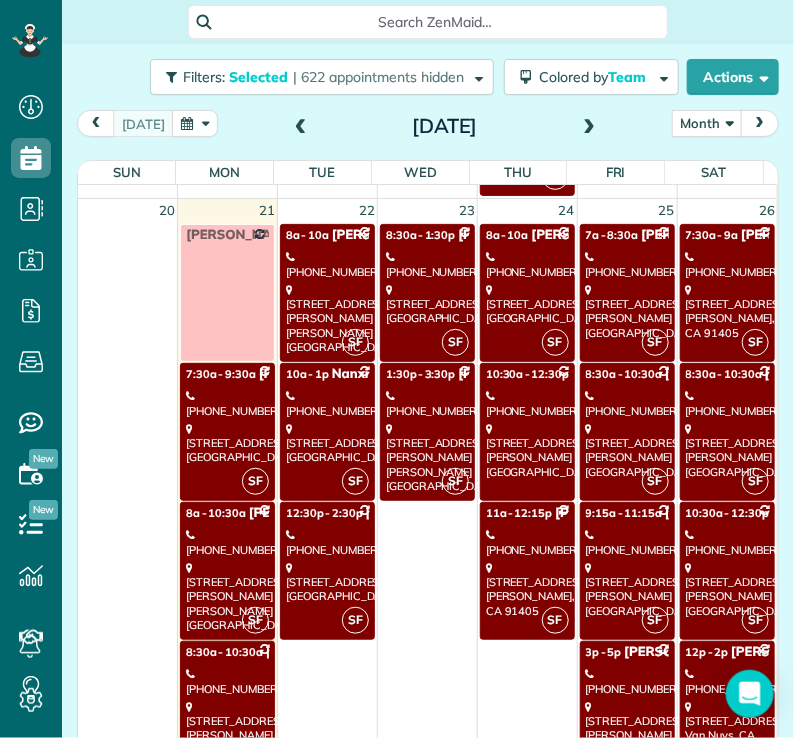 click on "[STREET_ADDRESS][PERSON_NAME]" at bounding box center [627, 311] 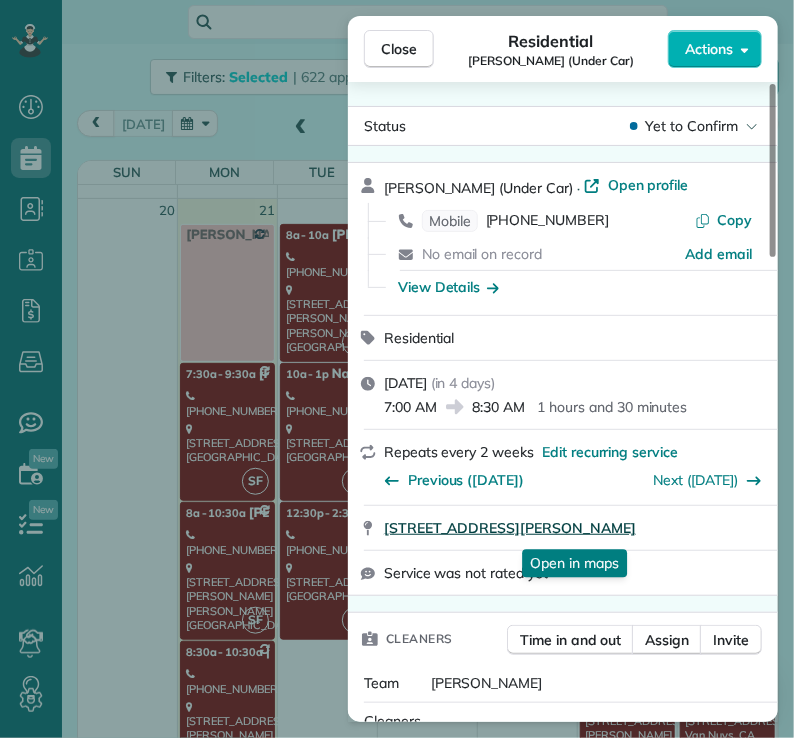 click on "[STREET_ADDRESS][PERSON_NAME]" at bounding box center (510, 528) 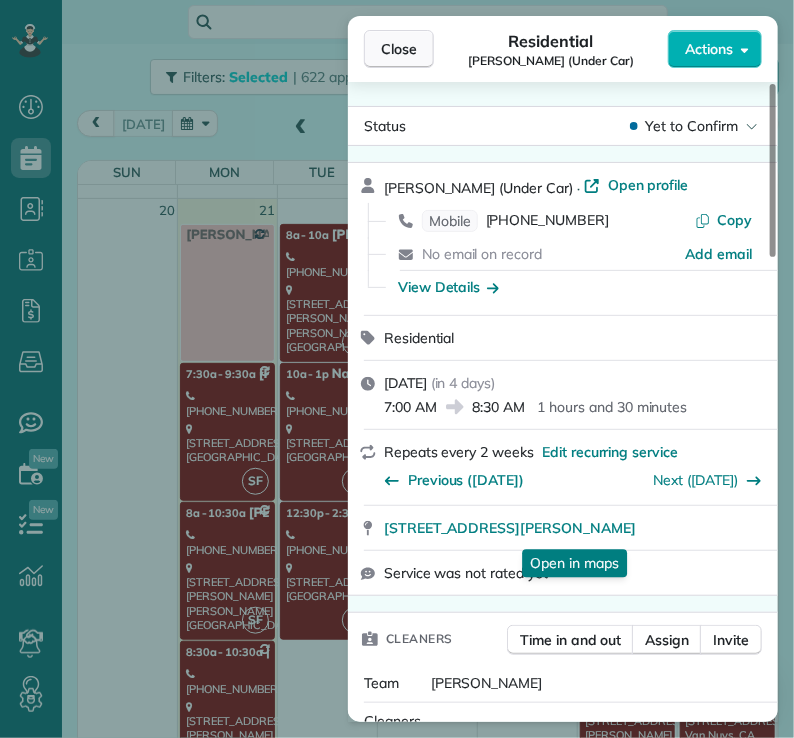 click on "Close" at bounding box center [399, 49] 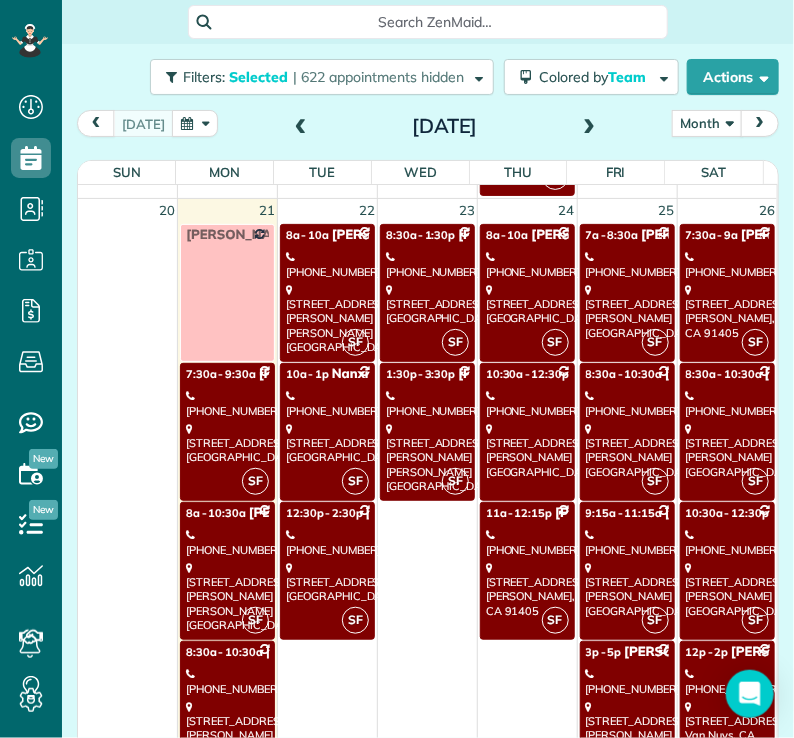 click on "[STREET_ADDRESS][PERSON_NAME]" at bounding box center [627, 450] 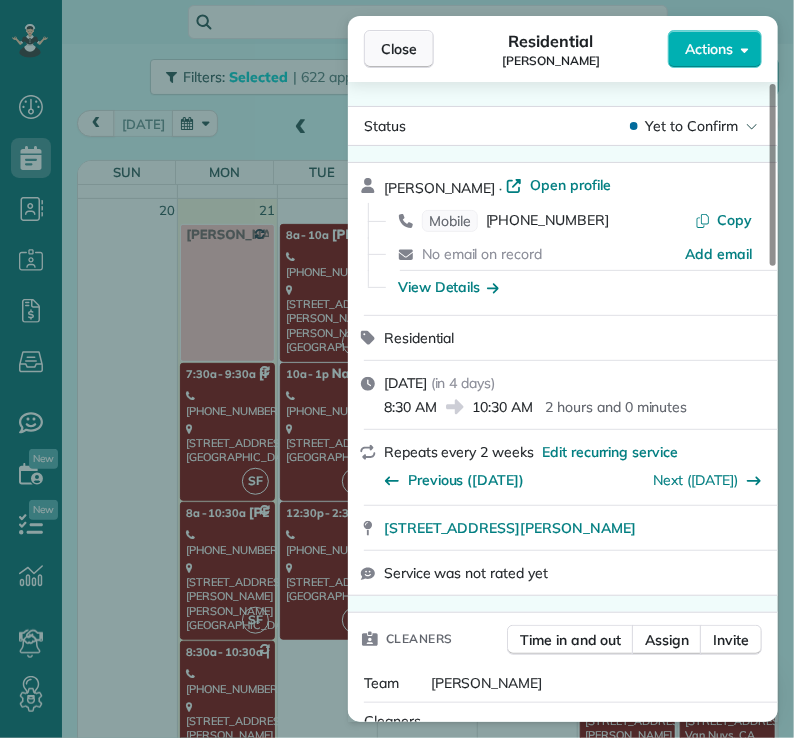 click on "Close" at bounding box center [399, 49] 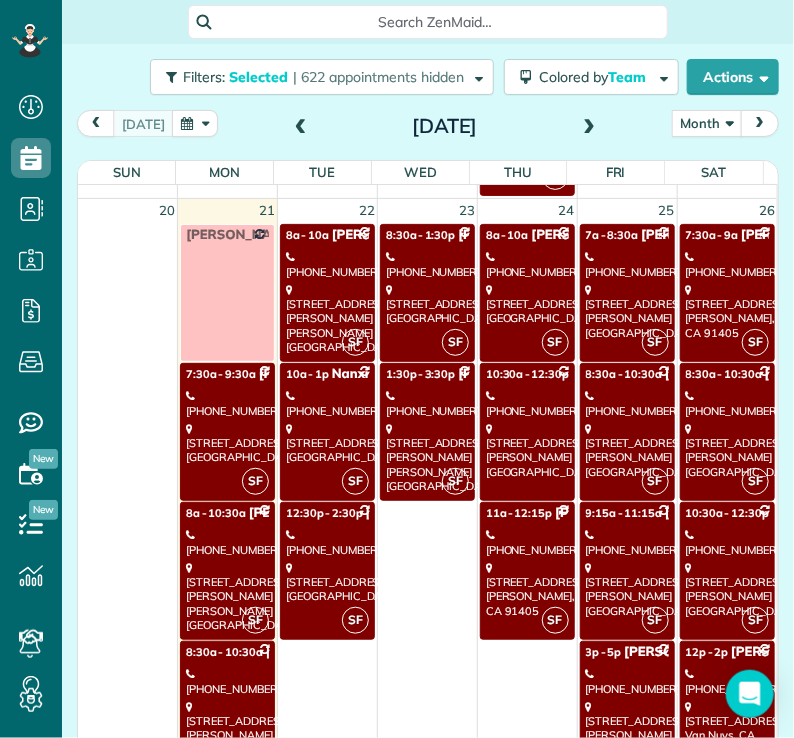 click on "[PHONE_NUMBER]" at bounding box center [627, 542] 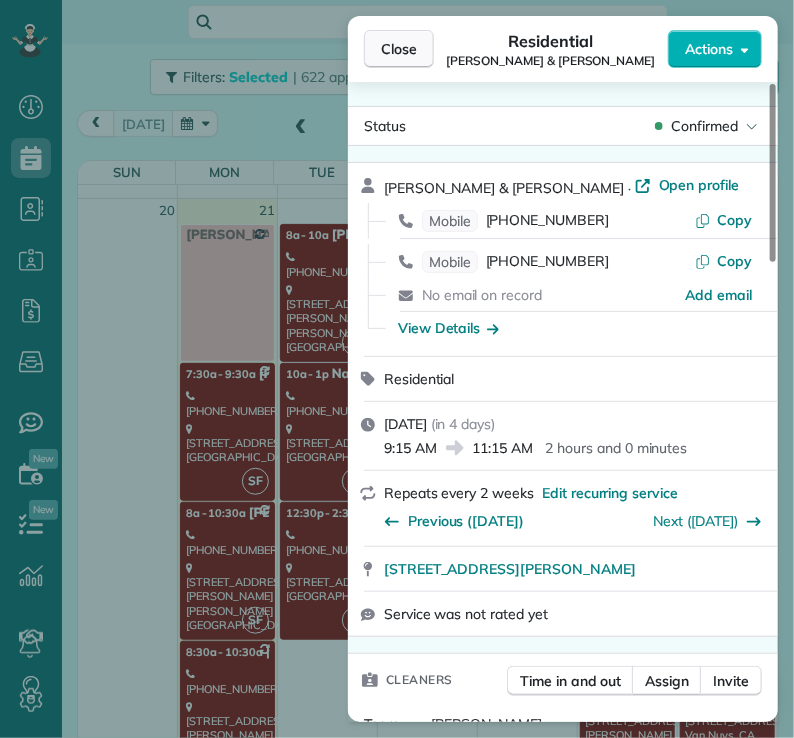 click on "Close" at bounding box center [399, 49] 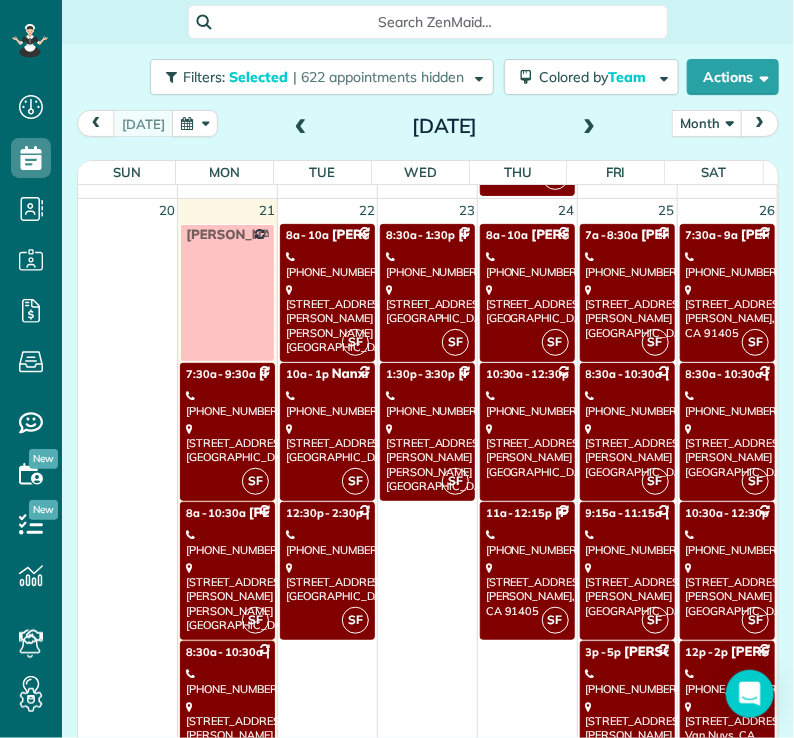 click on "[PHONE_NUMBER]" at bounding box center [627, 681] 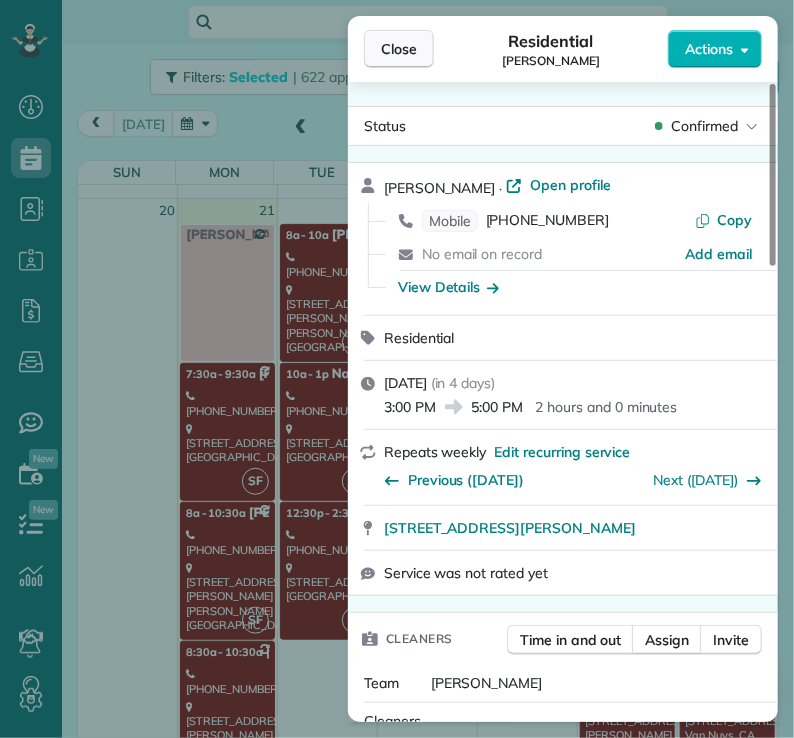 click on "Close" at bounding box center (399, 49) 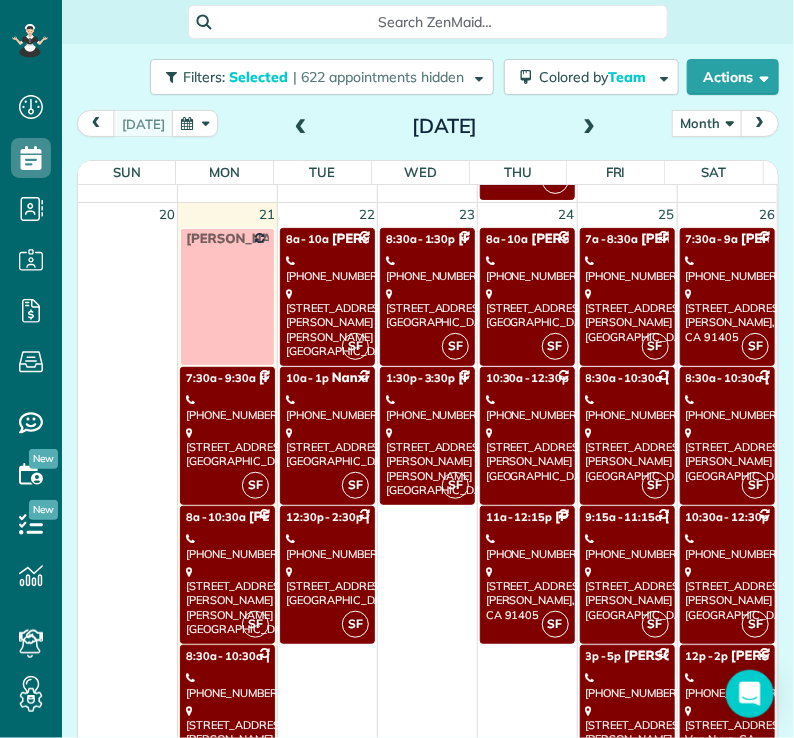 scroll, scrollTop: 2144, scrollLeft: 0, axis: vertical 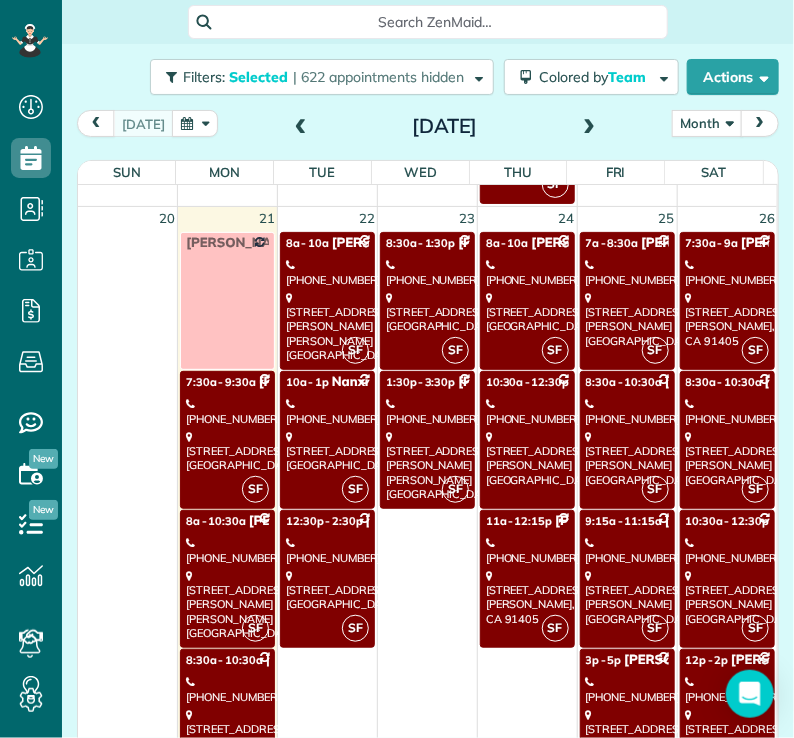 click on "[STREET_ADDRESS]" at bounding box center (727, 319) 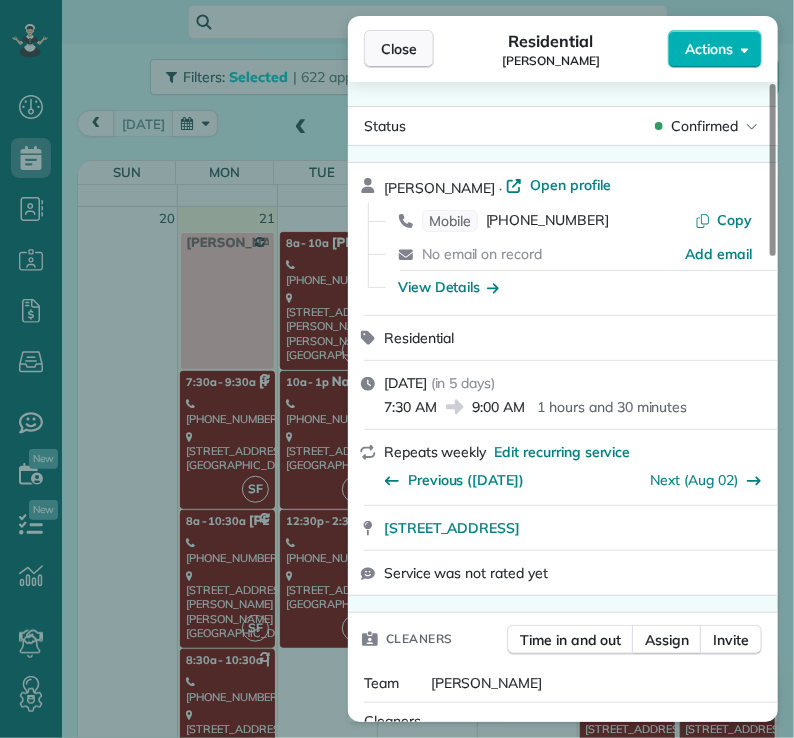click on "Close" at bounding box center (399, 49) 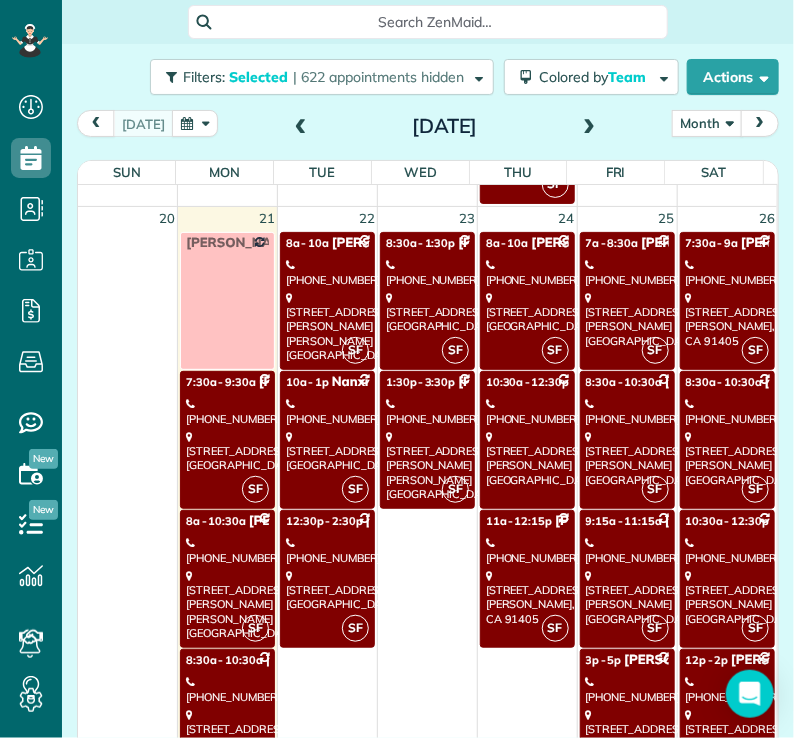 click on "[STREET_ADDRESS][PERSON_NAME]" at bounding box center (727, 458) 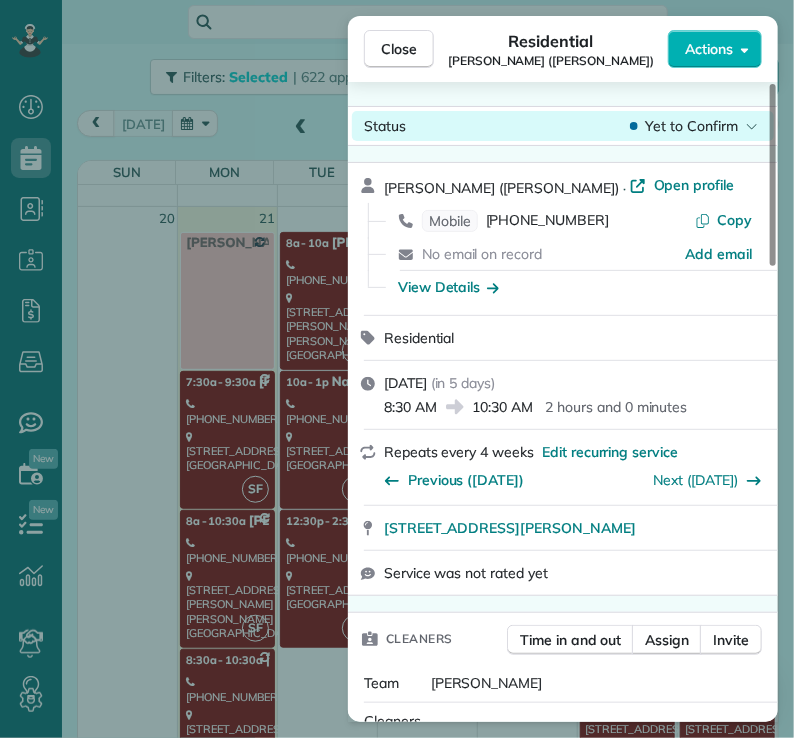 click on "Close" at bounding box center [399, 49] 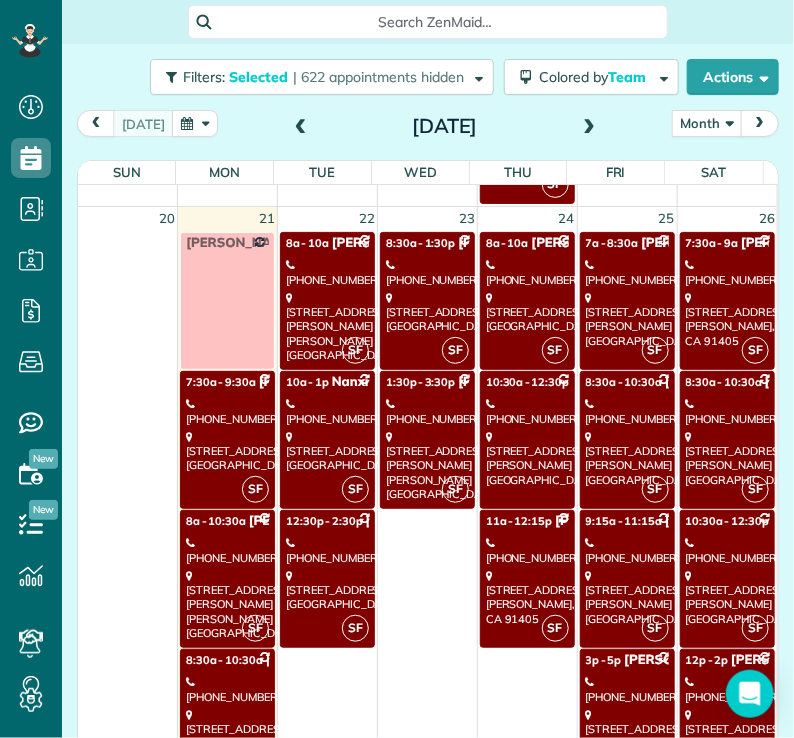 click on "[STREET_ADDRESS][PERSON_NAME]" at bounding box center (727, 597) 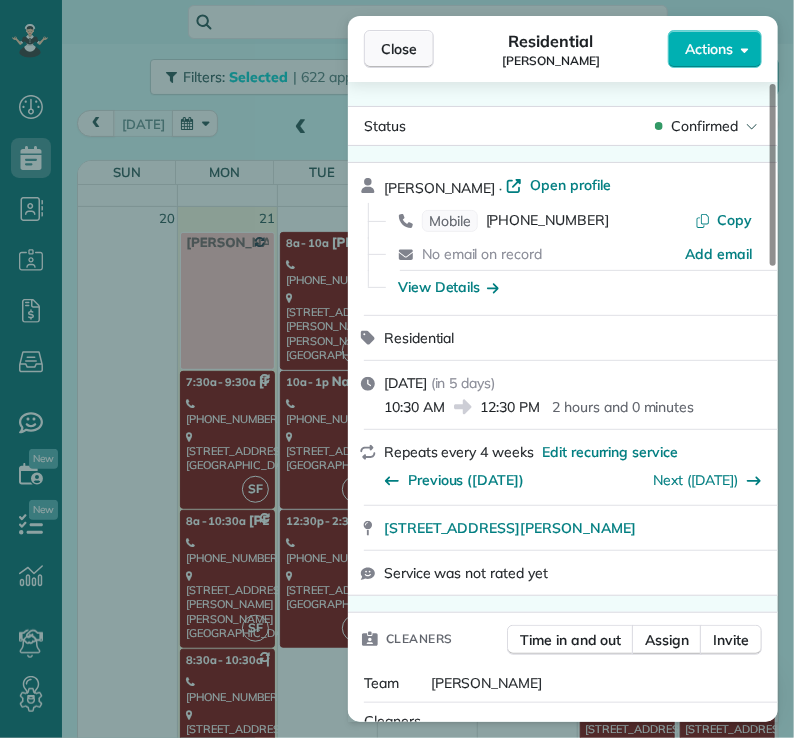 click on "Close" at bounding box center [399, 49] 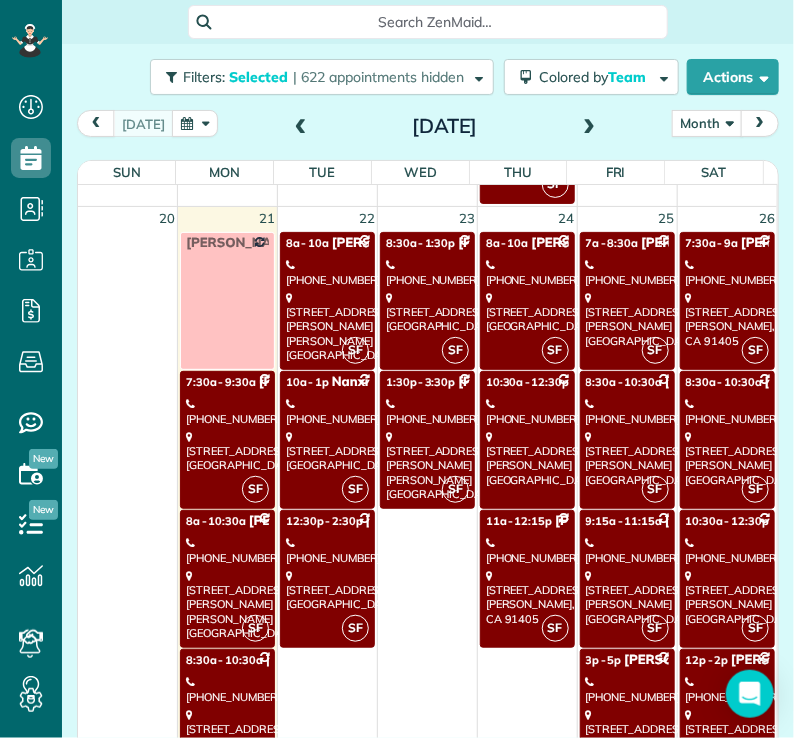 click on "[PHONE_NUMBER]" at bounding box center (727, 689) 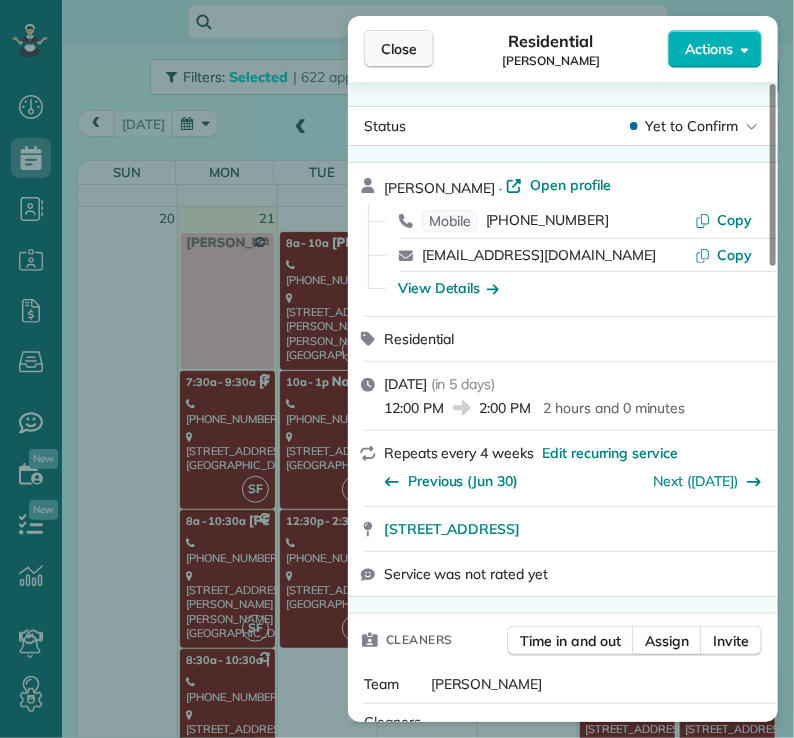 click on "Close" at bounding box center [399, 49] 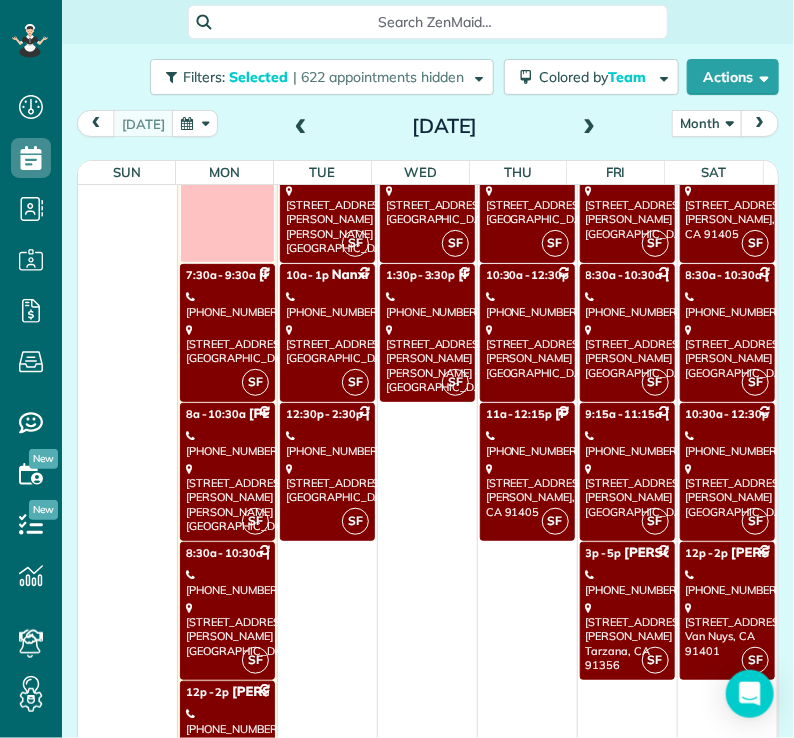 scroll, scrollTop: 2240, scrollLeft: 0, axis: vertical 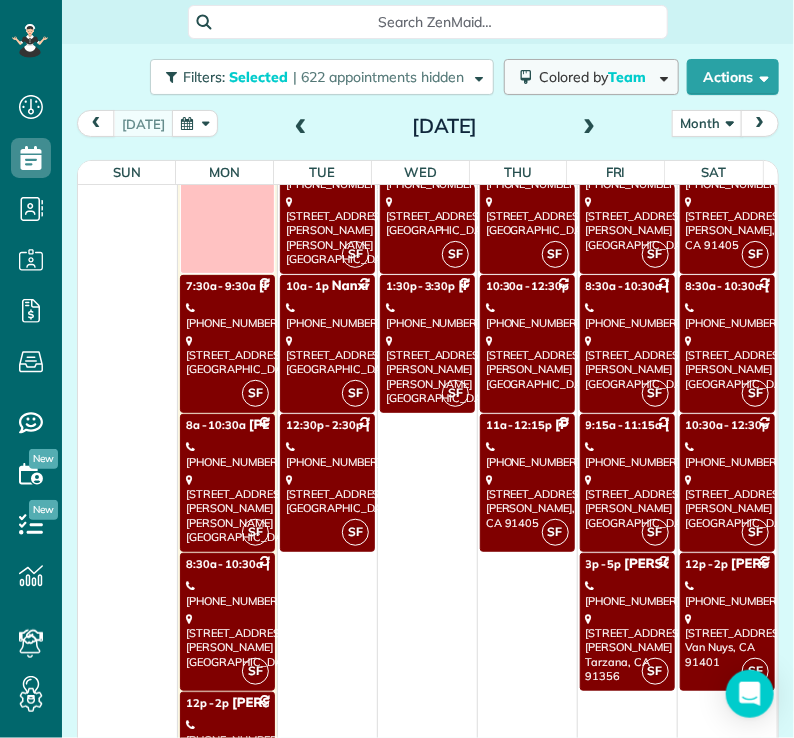 click on "Team" at bounding box center [628, 77] 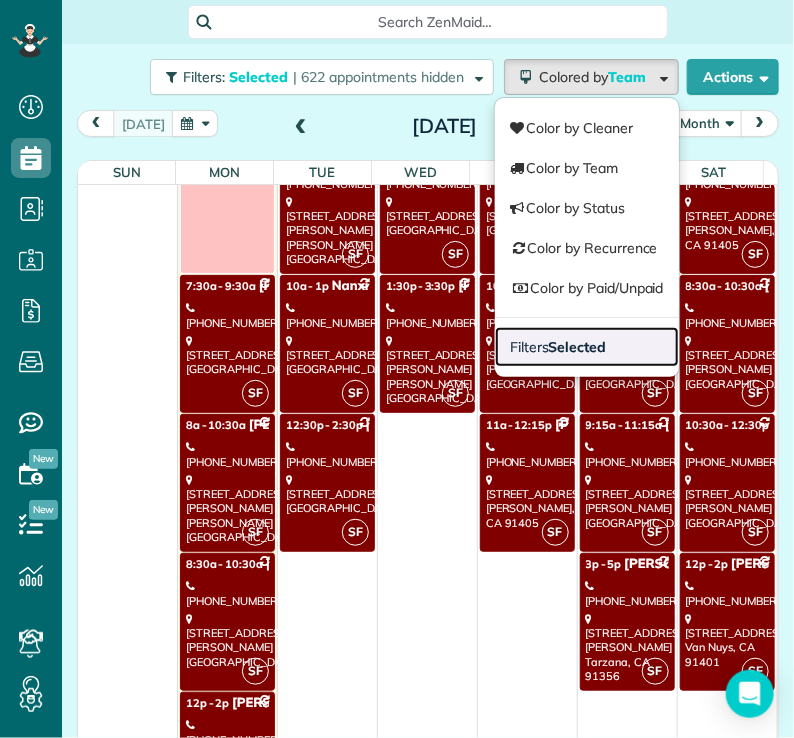 click on "Filters  Selected" at bounding box center (587, 347) 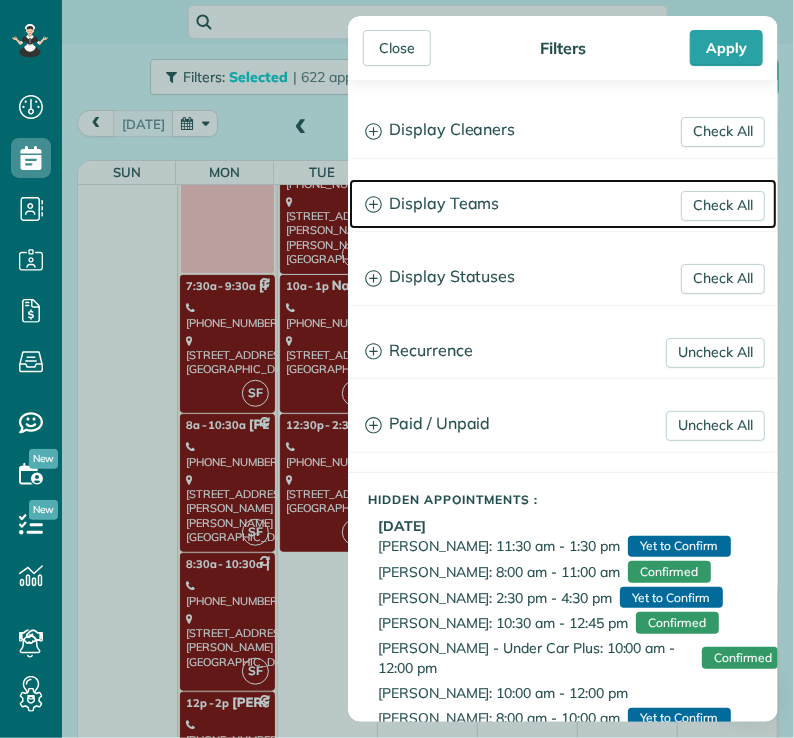 click on "Display Teams" at bounding box center (563, 204) 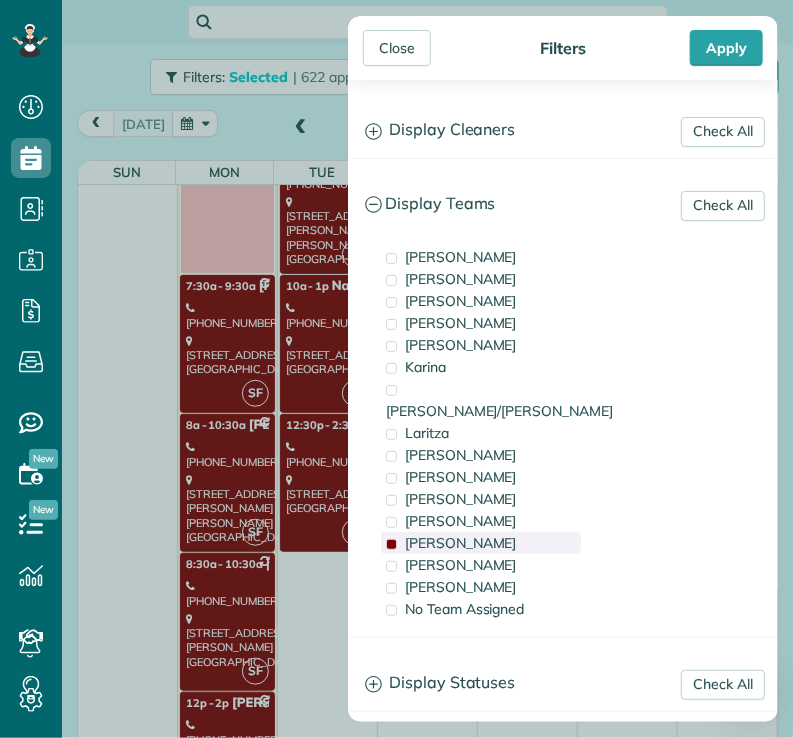click on "[PERSON_NAME]" at bounding box center [461, 543] 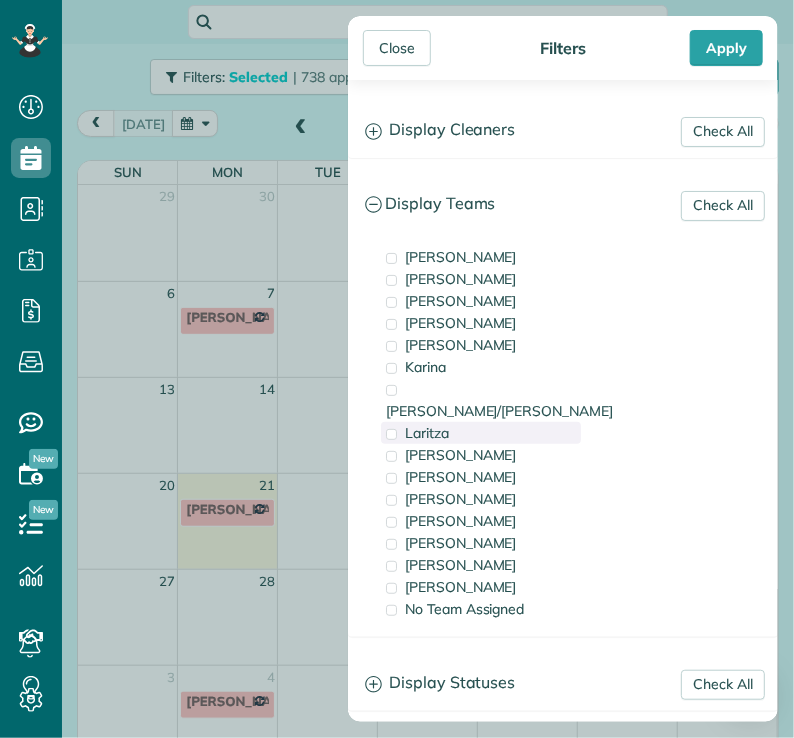 scroll, scrollTop: 0, scrollLeft: 0, axis: both 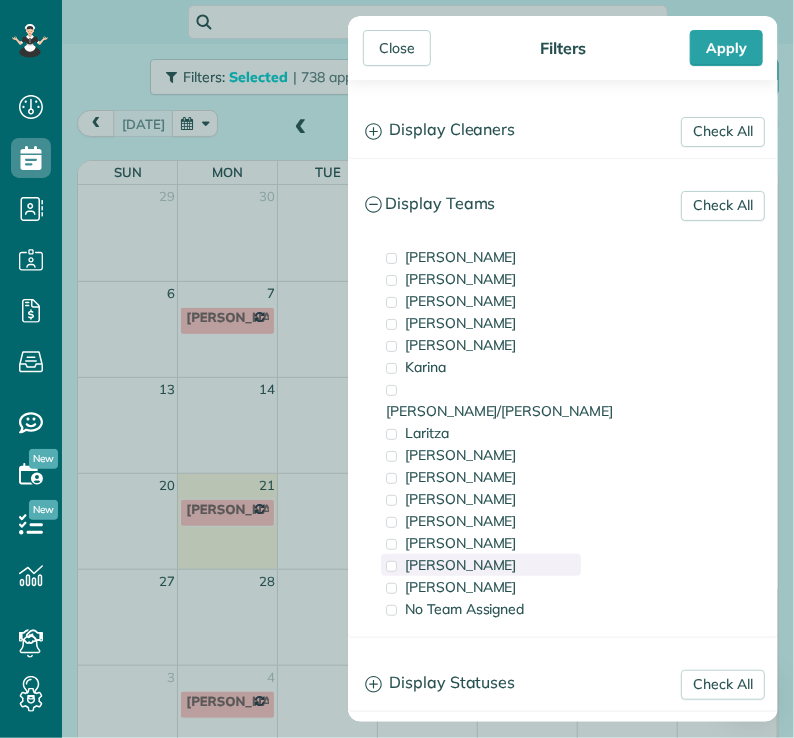 click on "[PERSON_NAME]" at bounding box center [461, 565] 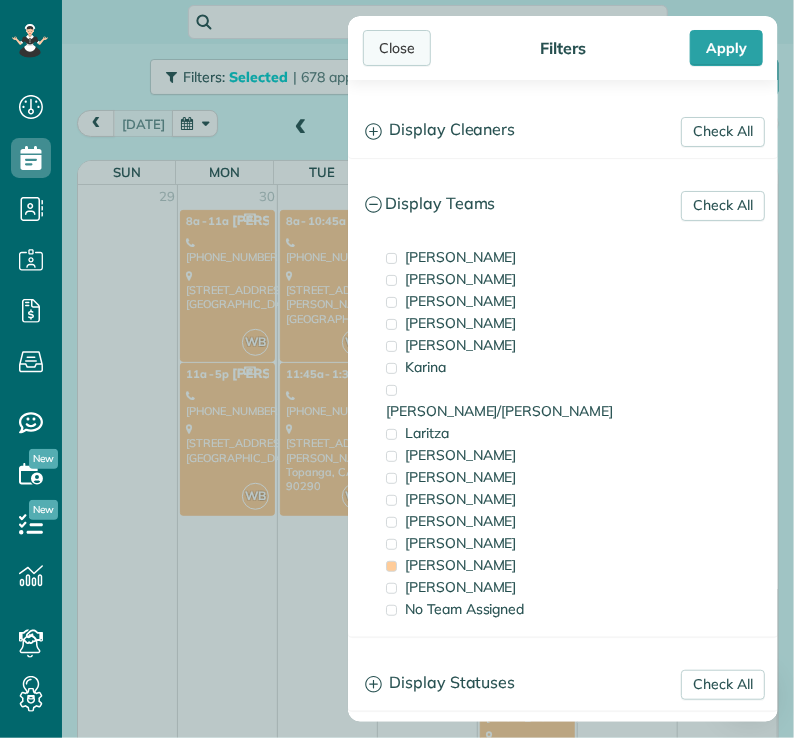 click on "Close" at bounding box center [397, 48] 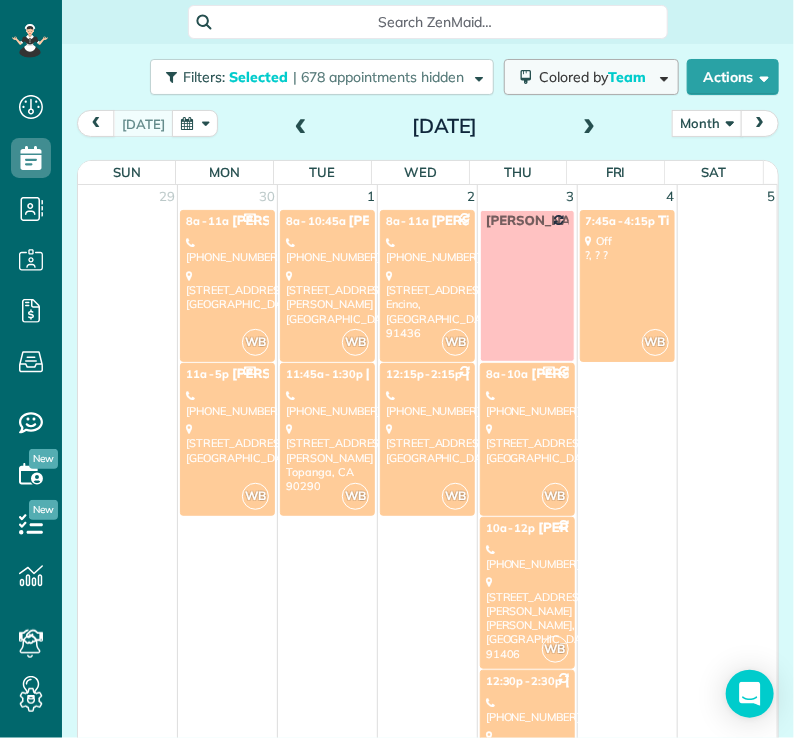 click on "Colored by  Team" at bounding box center (596, 77) 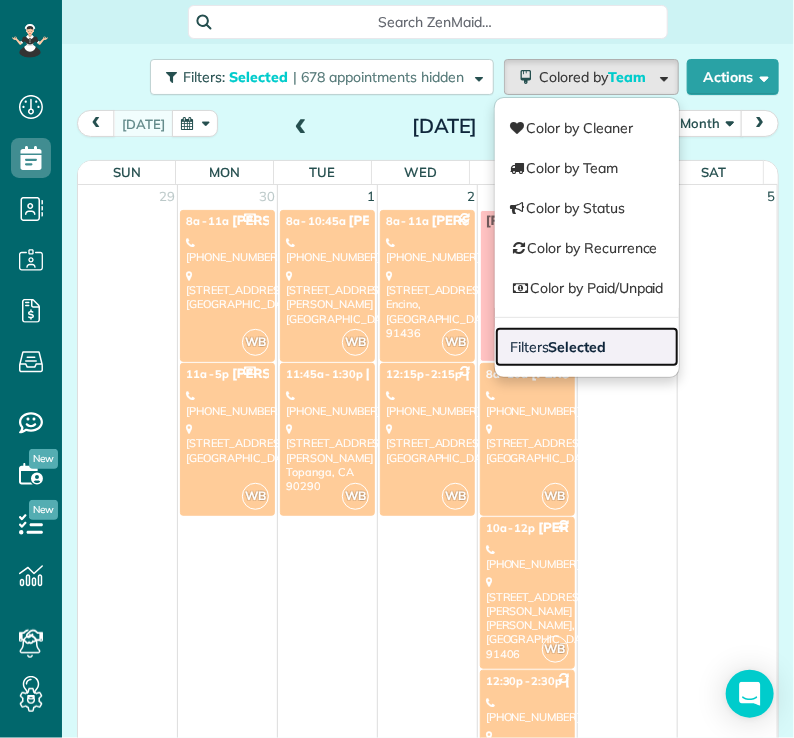 click on "Filters  Selected" at bounding box center [558, 347] 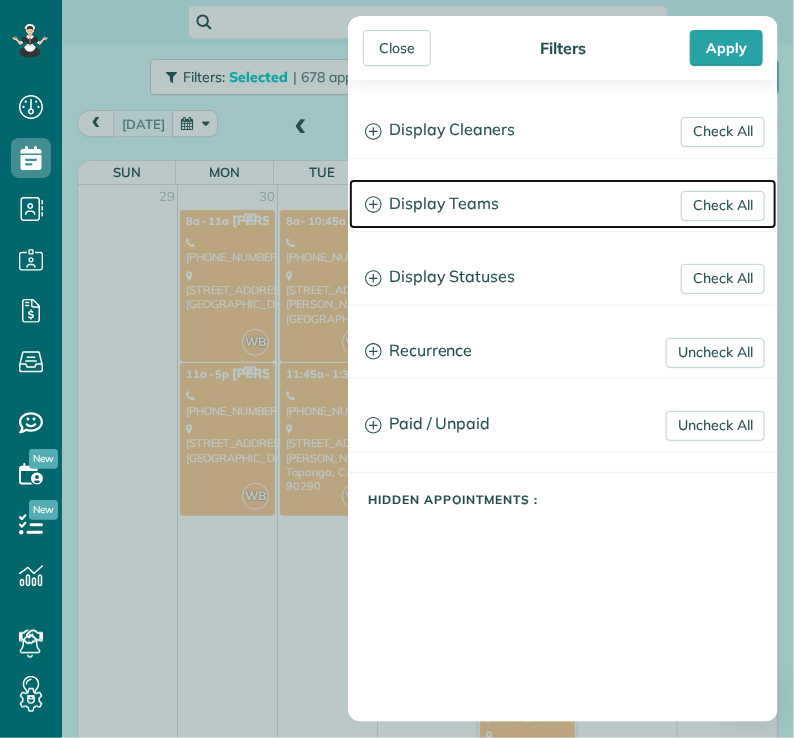 click on "Display Teams" at bounding box center [563, 204] 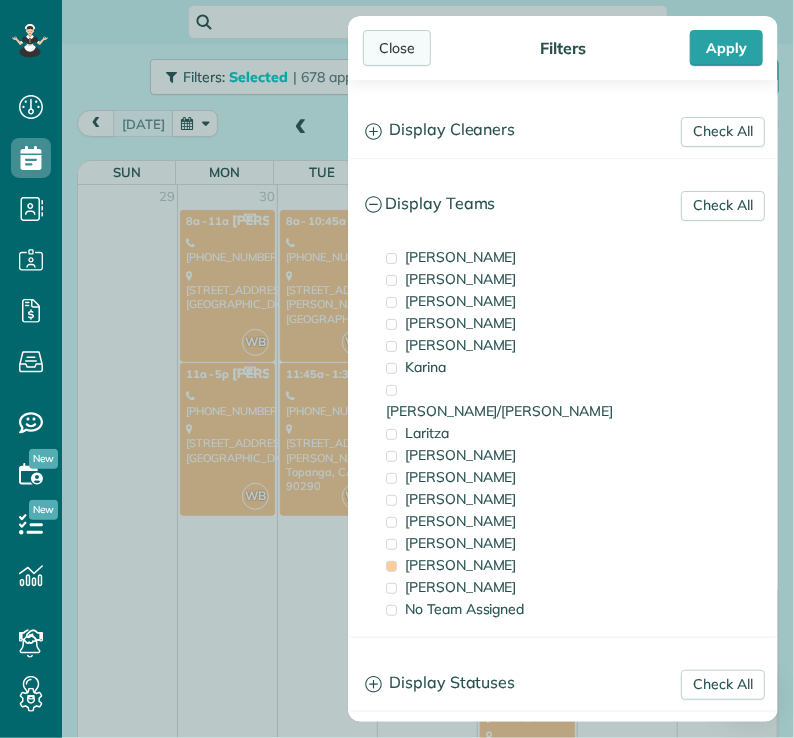 click on "Close" at bounding box center [397, 48] 